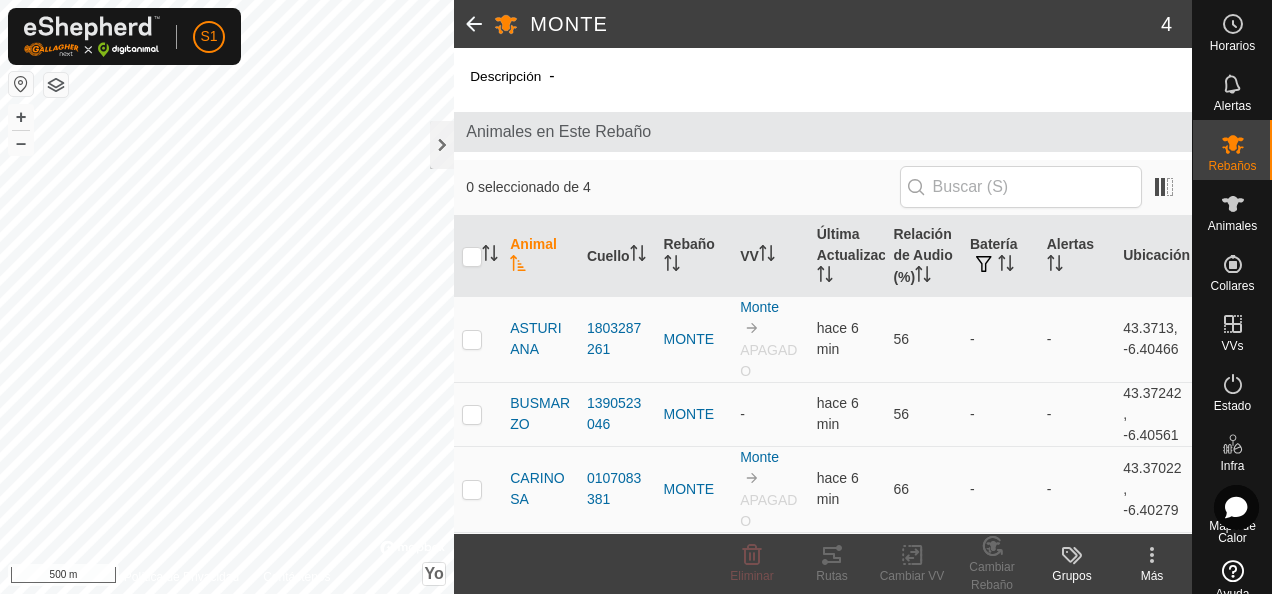scroll, scrollTop: 0, scrollLeft: 0, axis: both 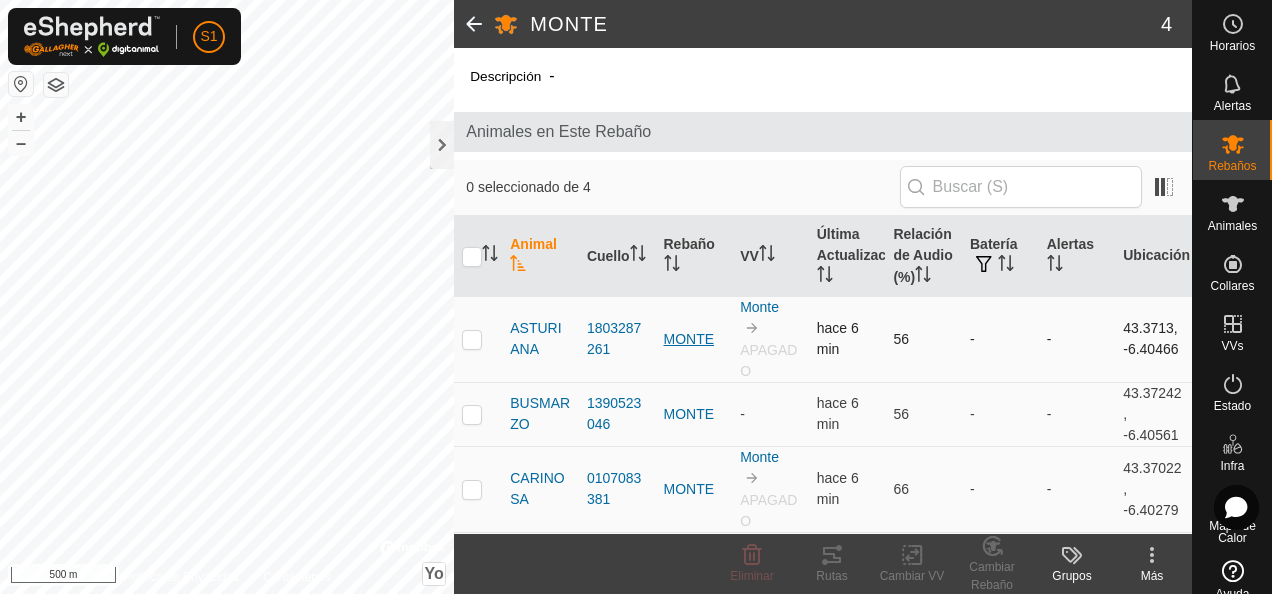 click on "MONTE" at bounding box center (694, 339) 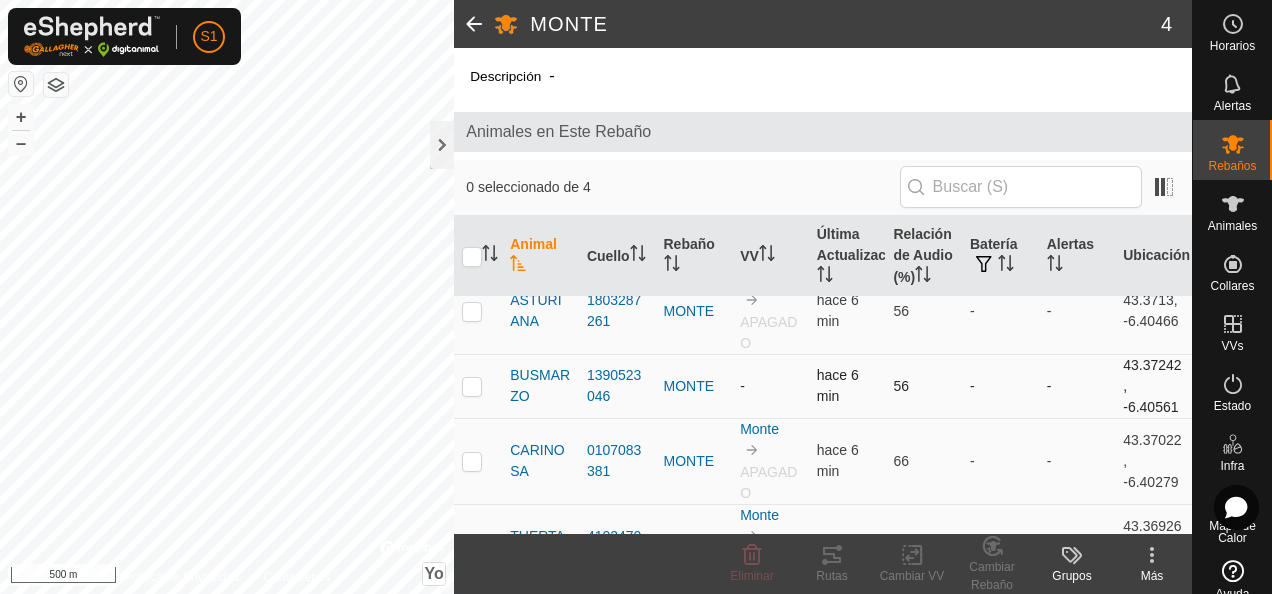 scroll, scrollTop: 0, scrollLeft: 0, axis: both 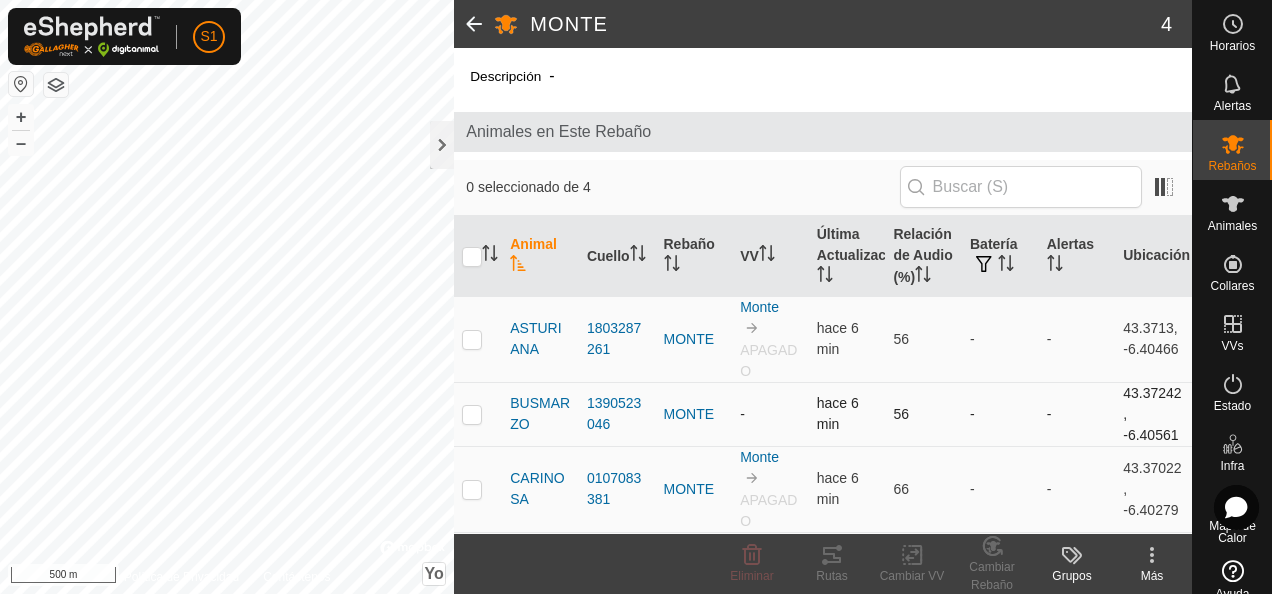 click at bounding box center (472, 414) 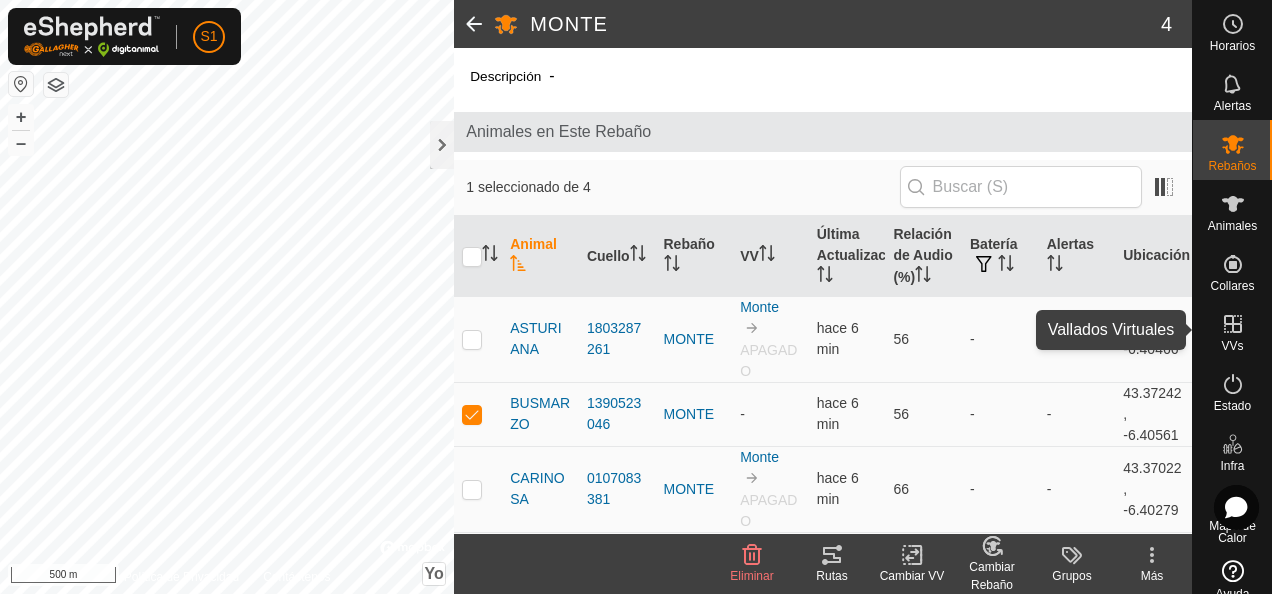 click 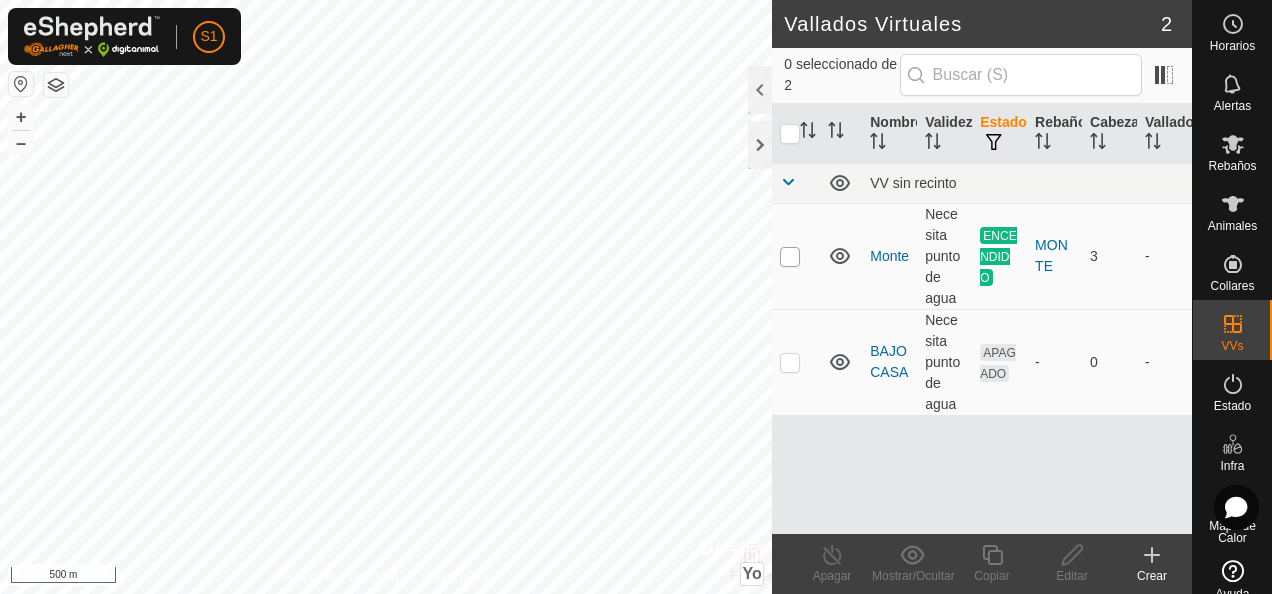 click at bounding box center (790, 257) 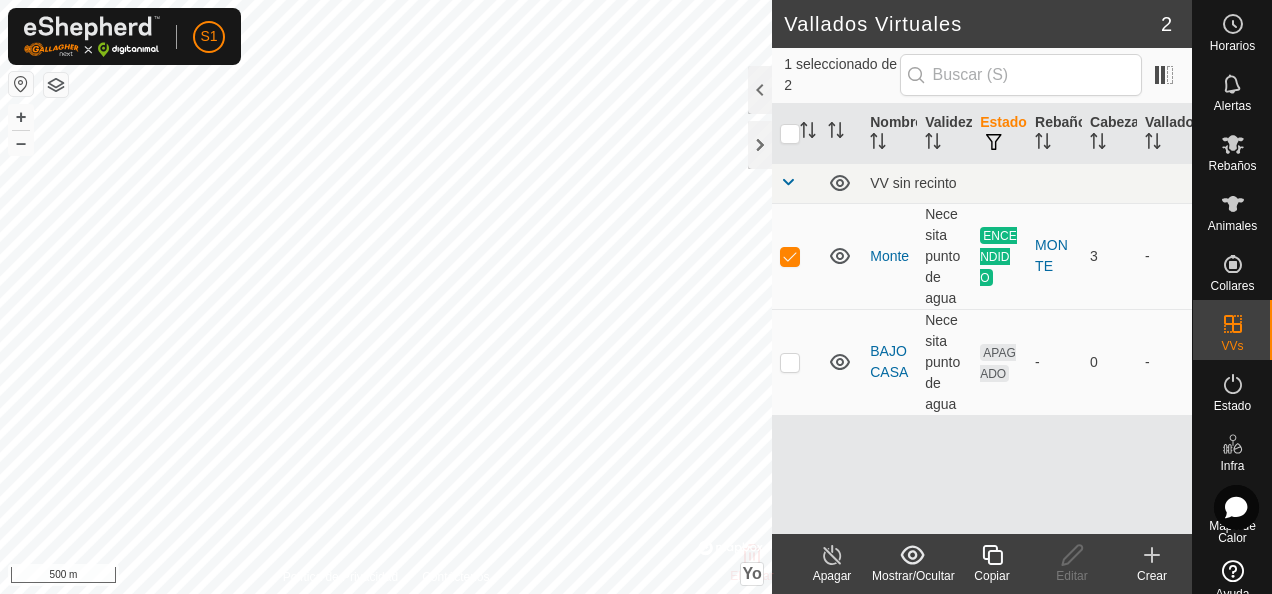 click 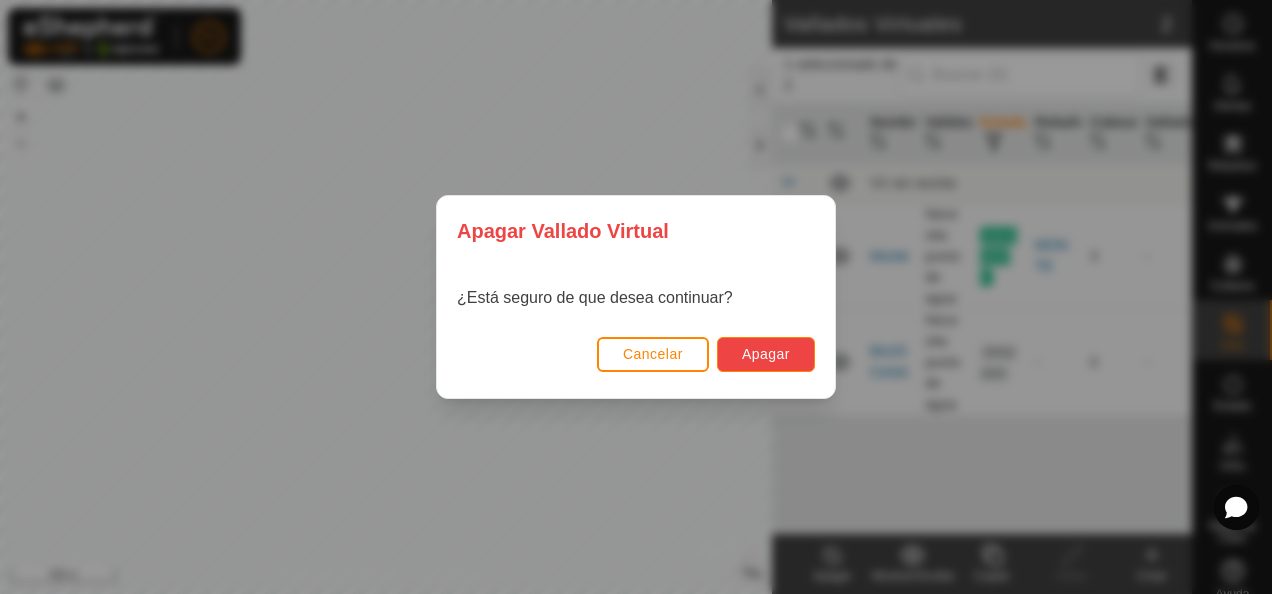 click on "Apagar" at bounding box center [766, 354] 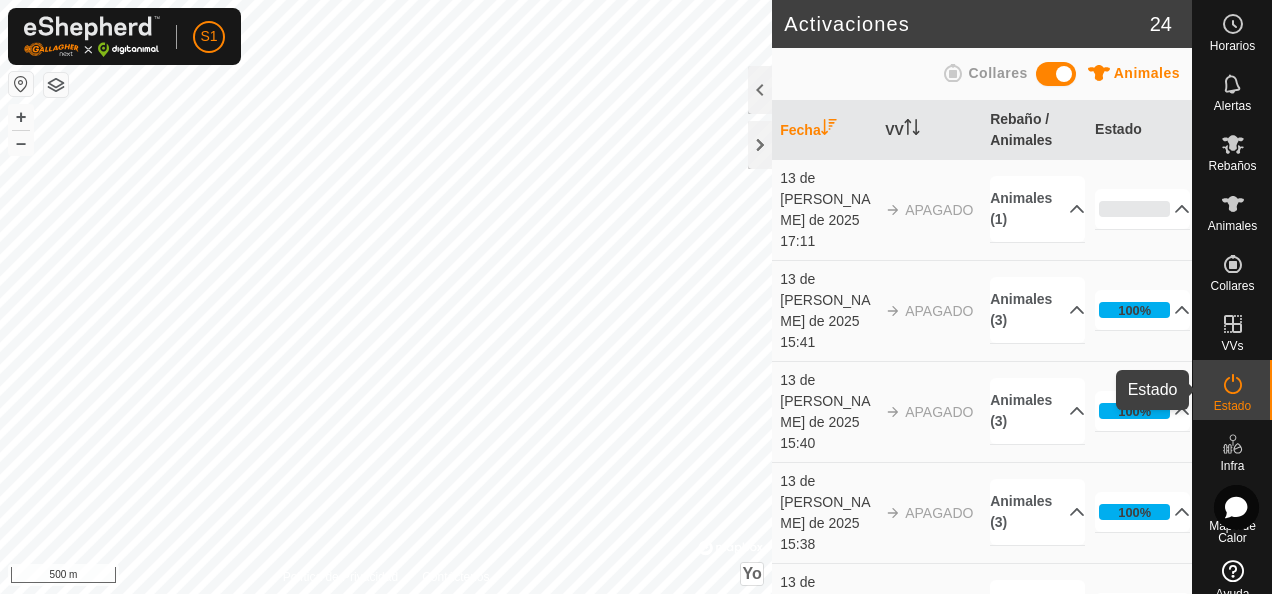 click 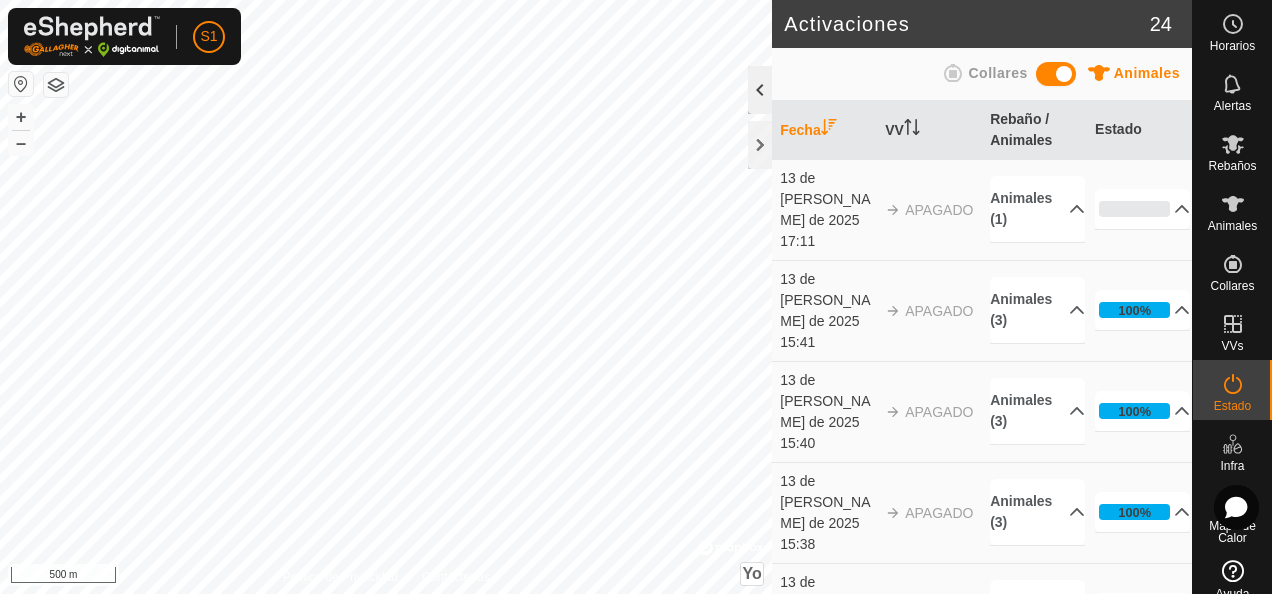 click 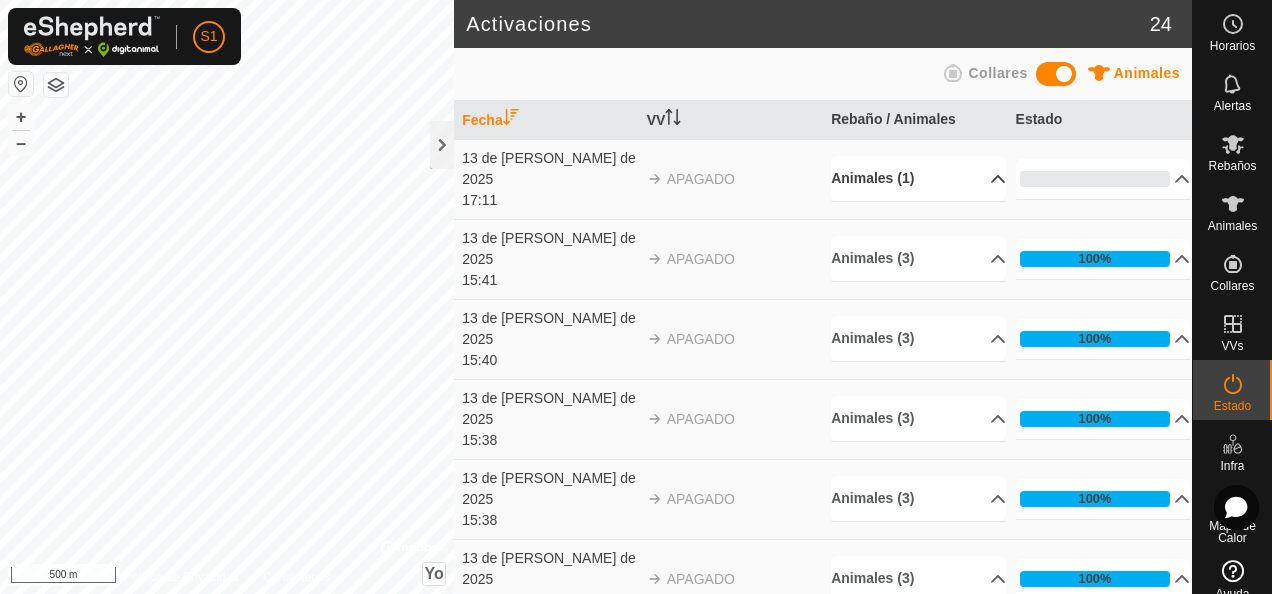 click on "Animales (1)" at bounding box center (918, 178) 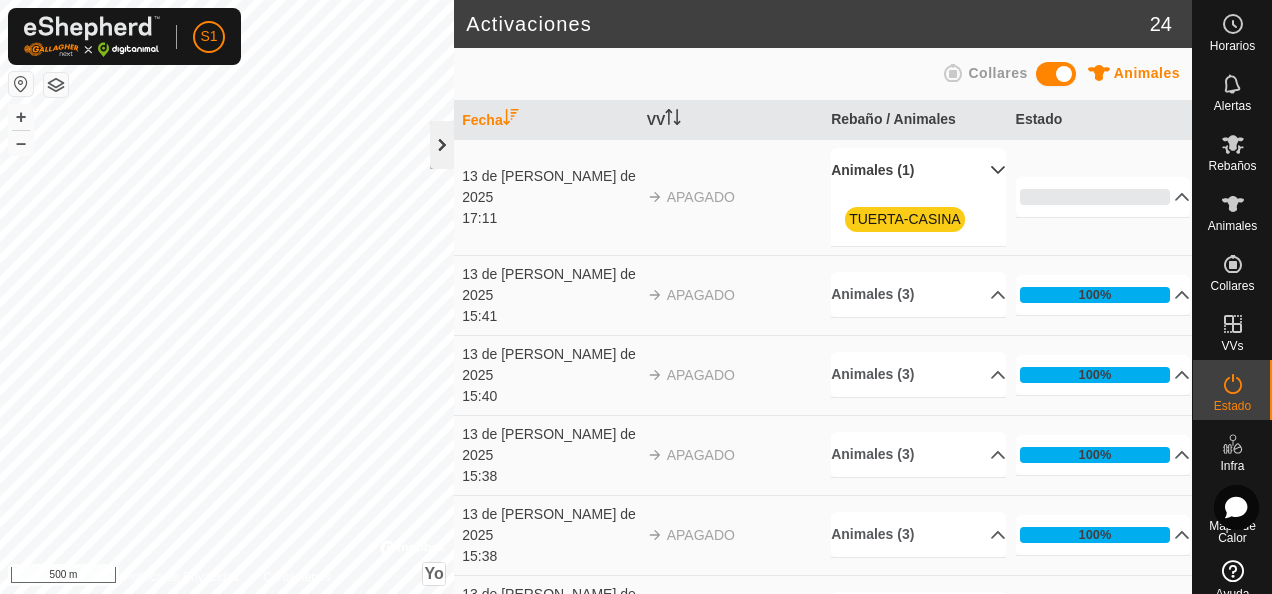 click 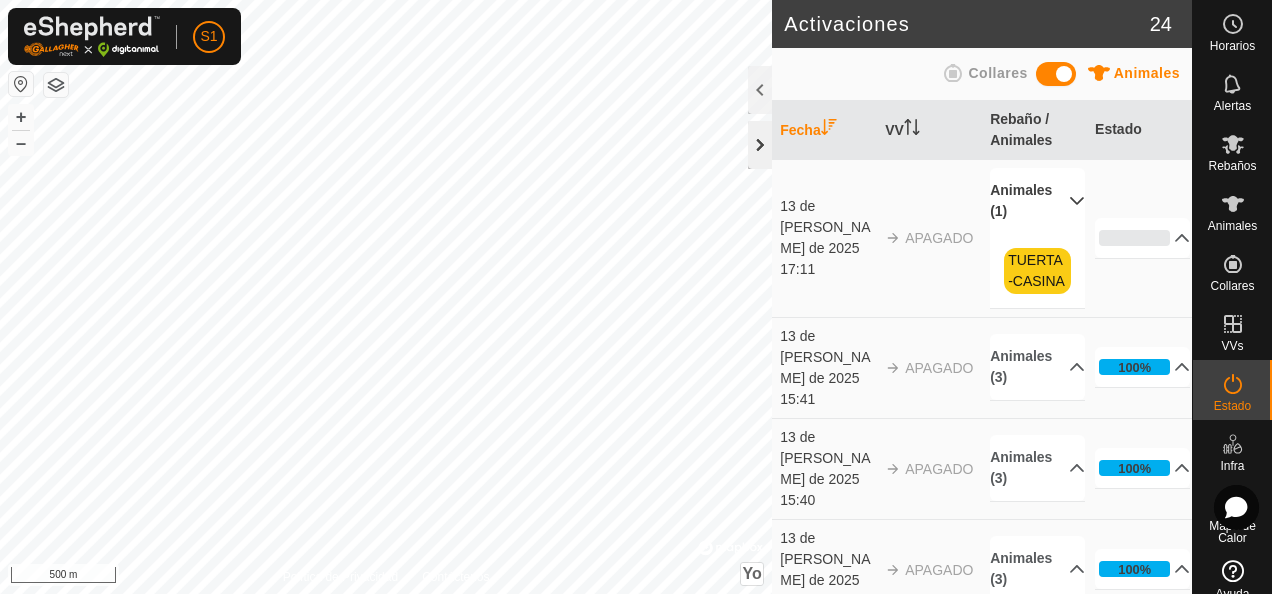 click 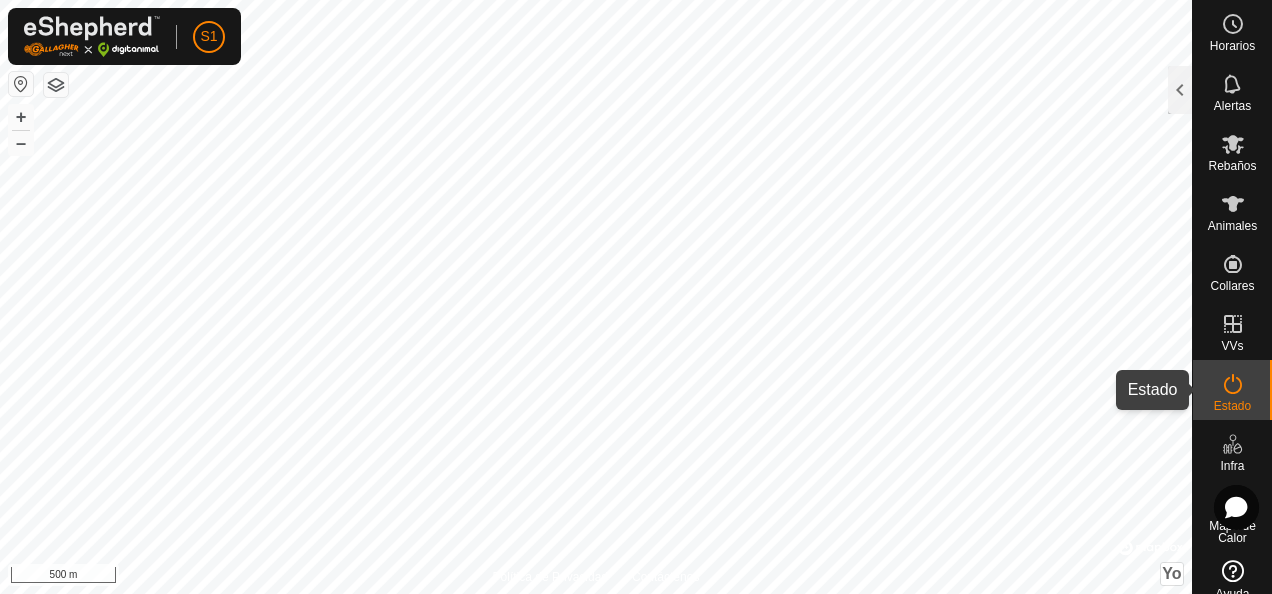 click 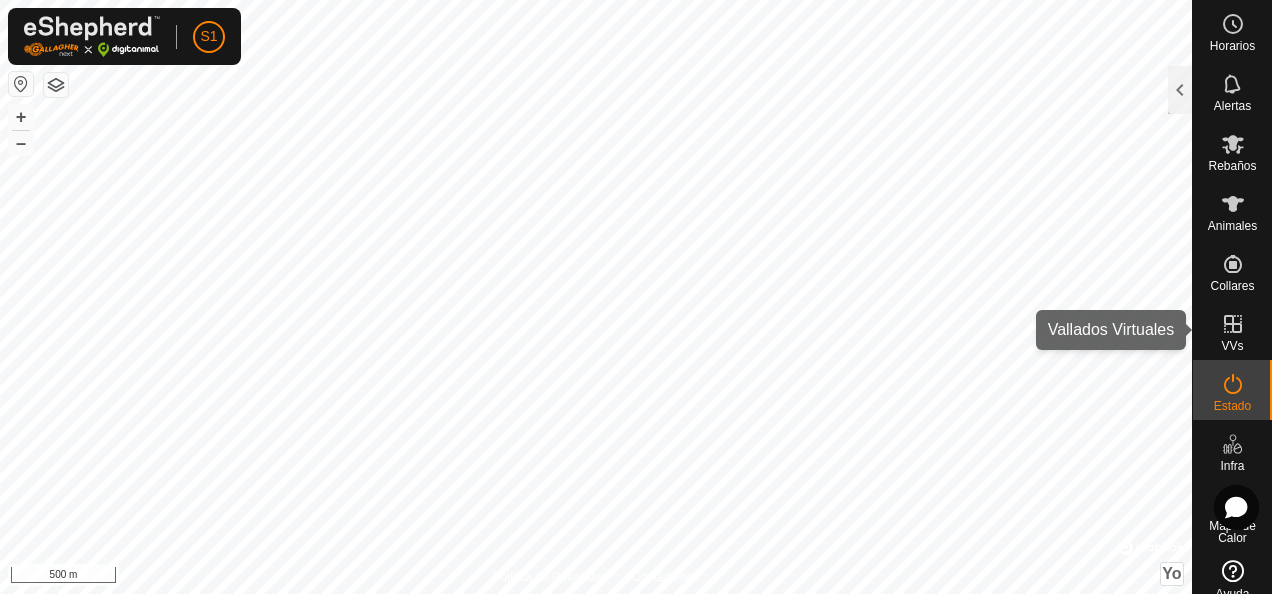 click 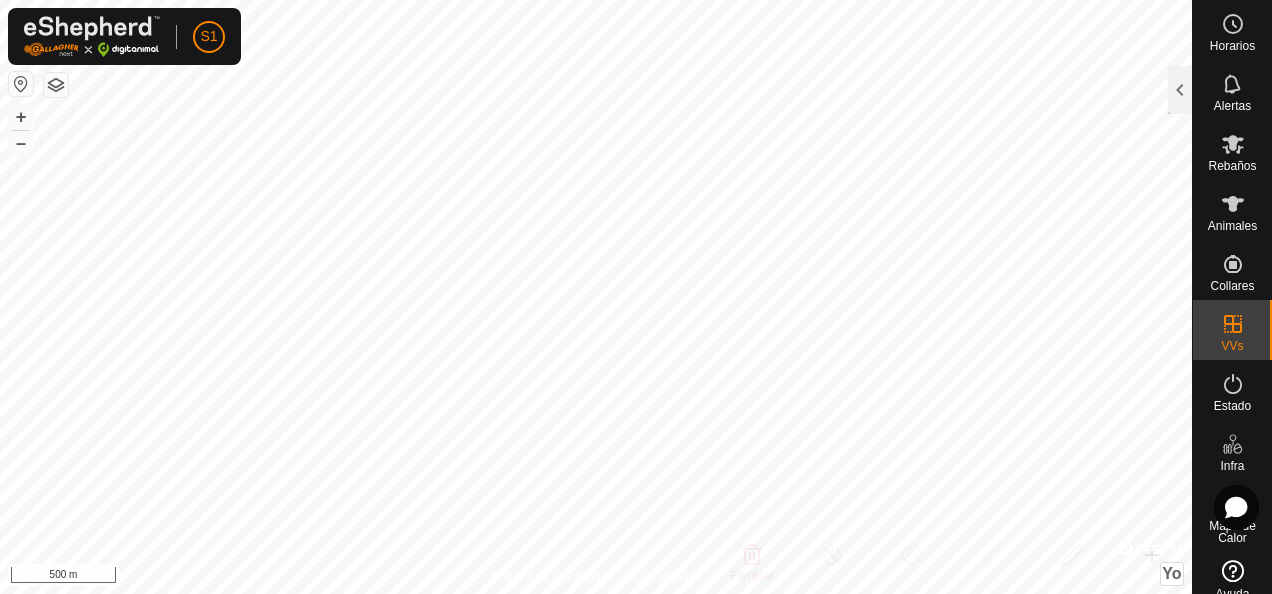 click 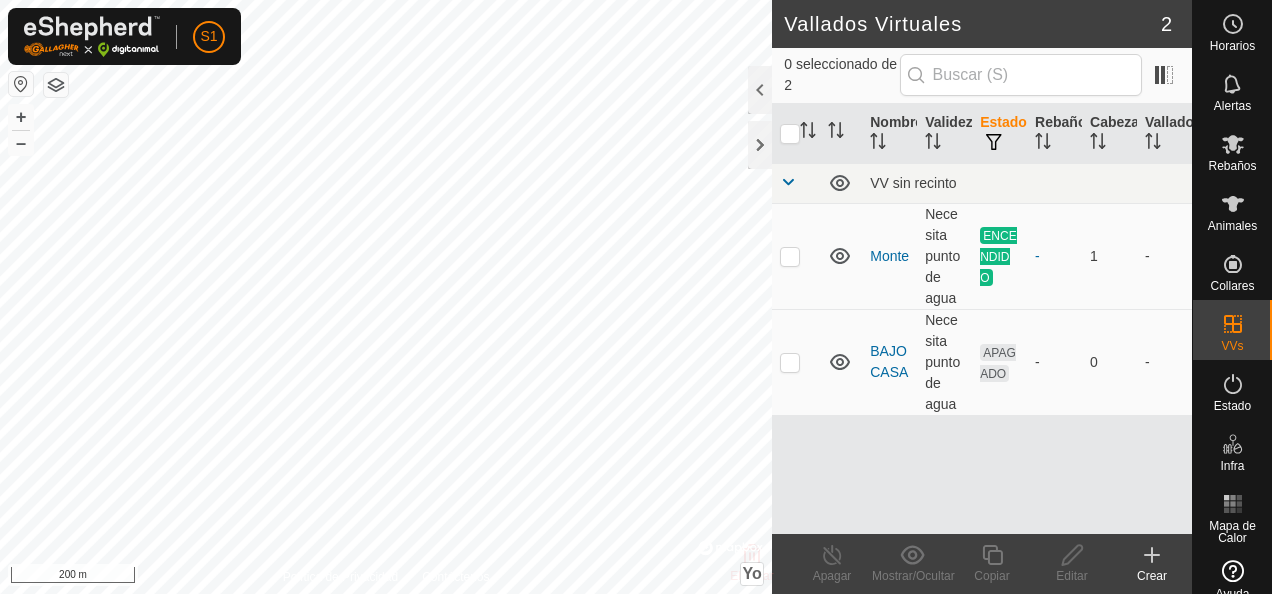 scroll, scrollTop: 0, scrollLeft: 0, axis: both 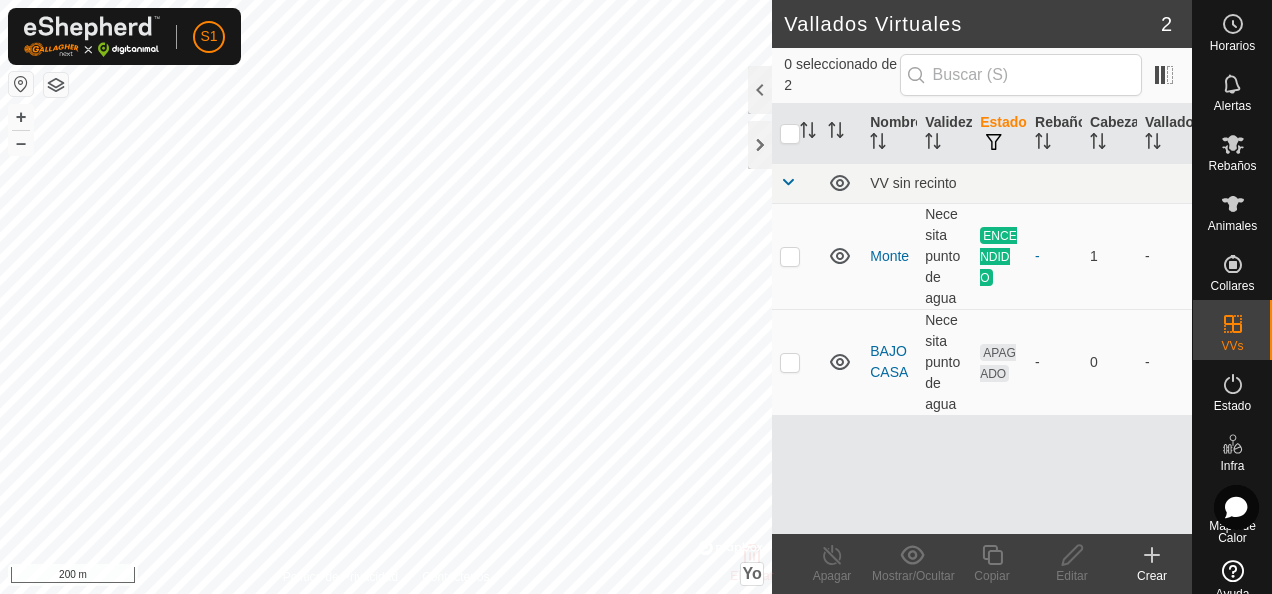 click at bounding box center [796, 256] 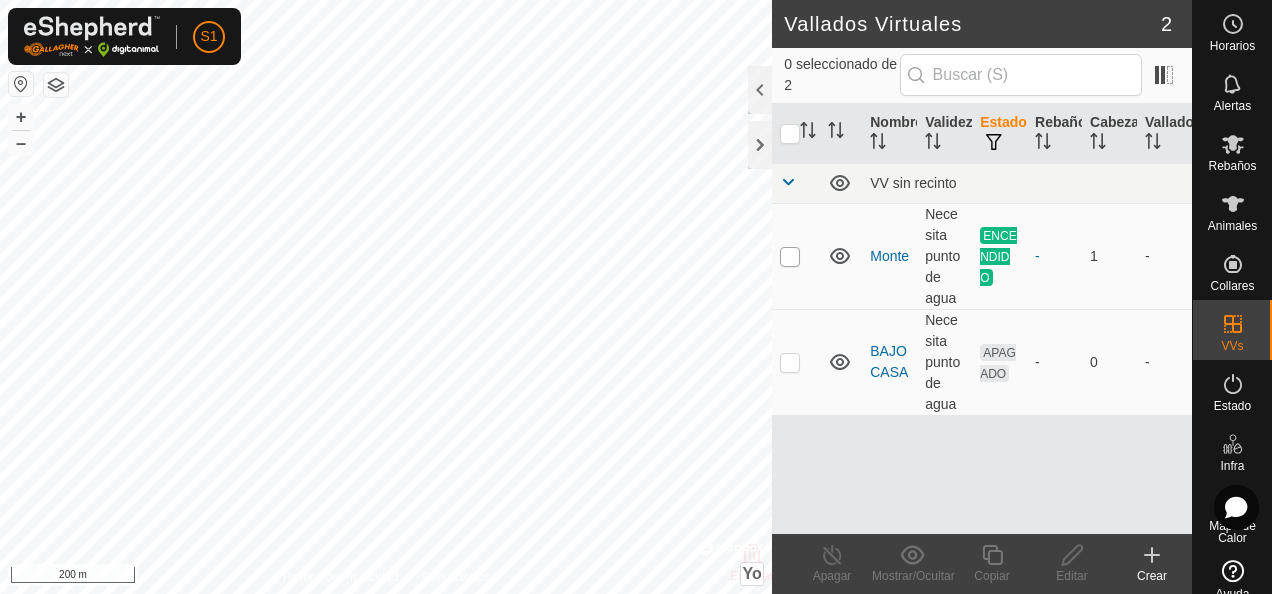 click at bounding box center (790, 257) 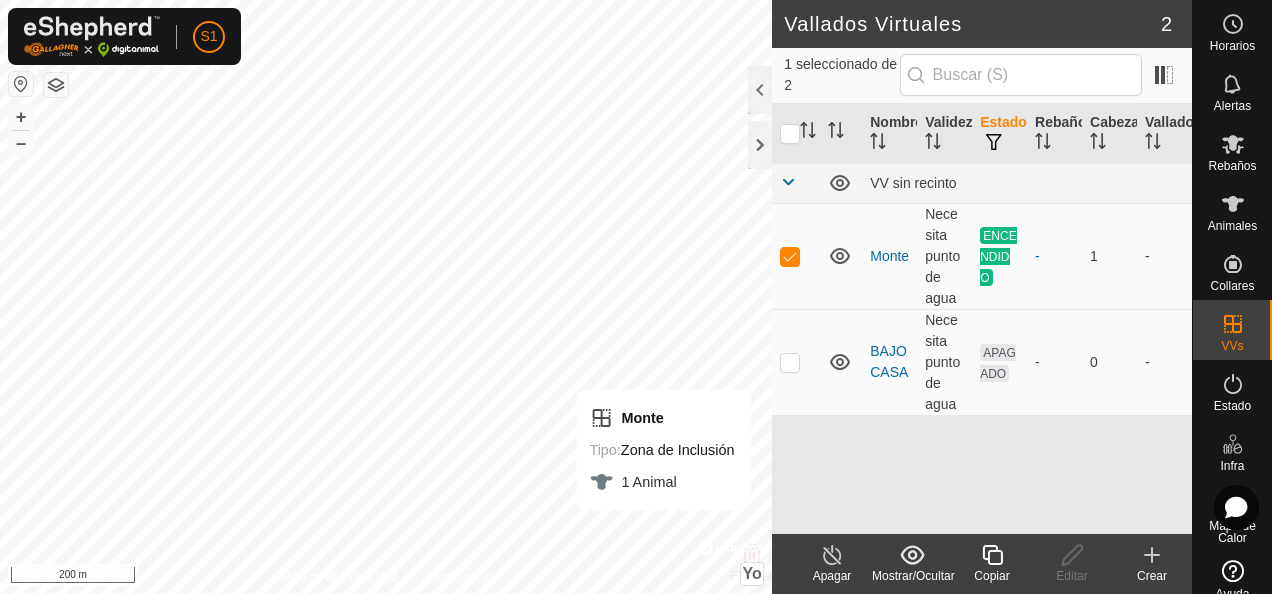 click on "Apagar" 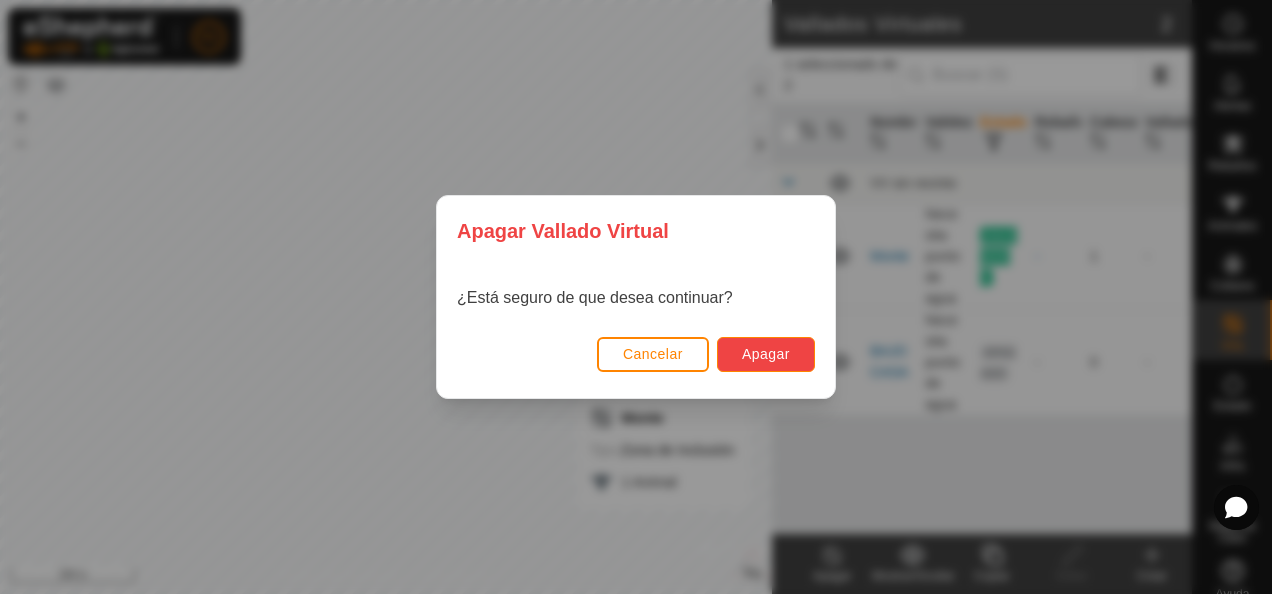 click on "Apagar" at bounding box center (766, 354) 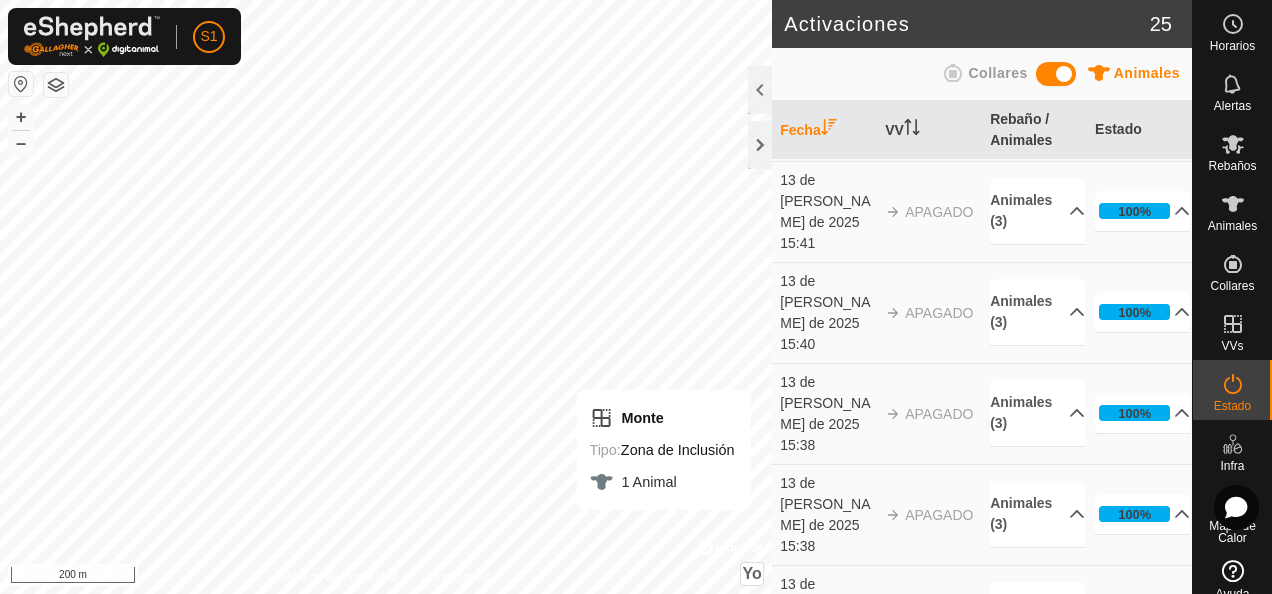 scroll, scrollTop: 0, scrollLeft: 0, axis: both 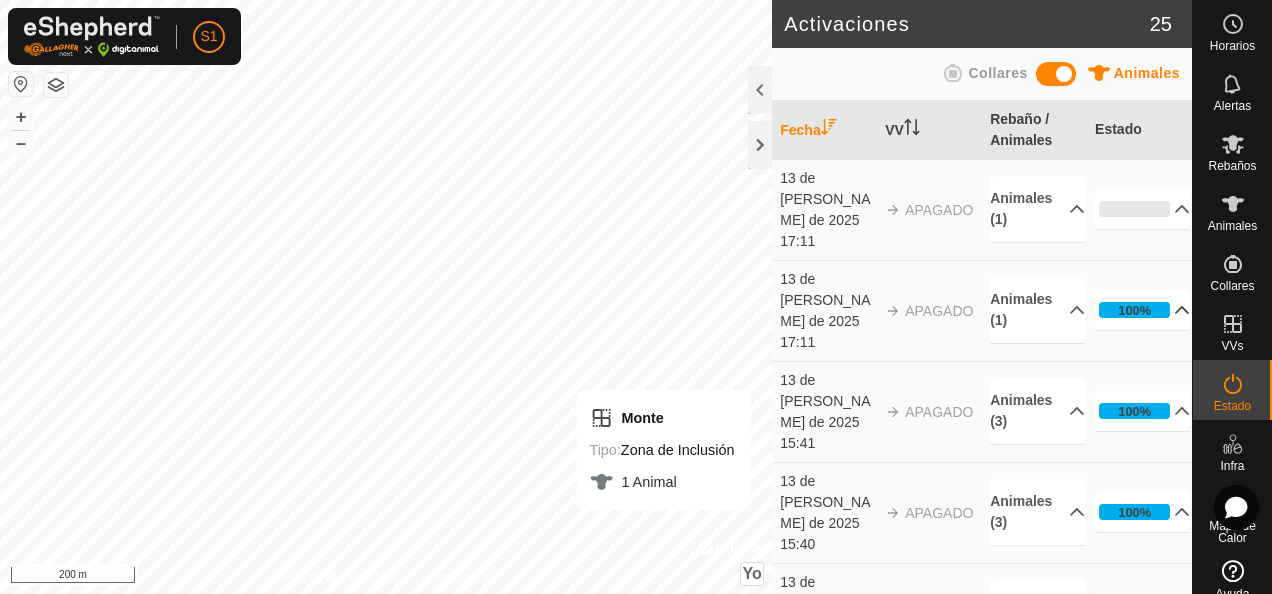 click on "100%" at bounding box center [1142, 310] 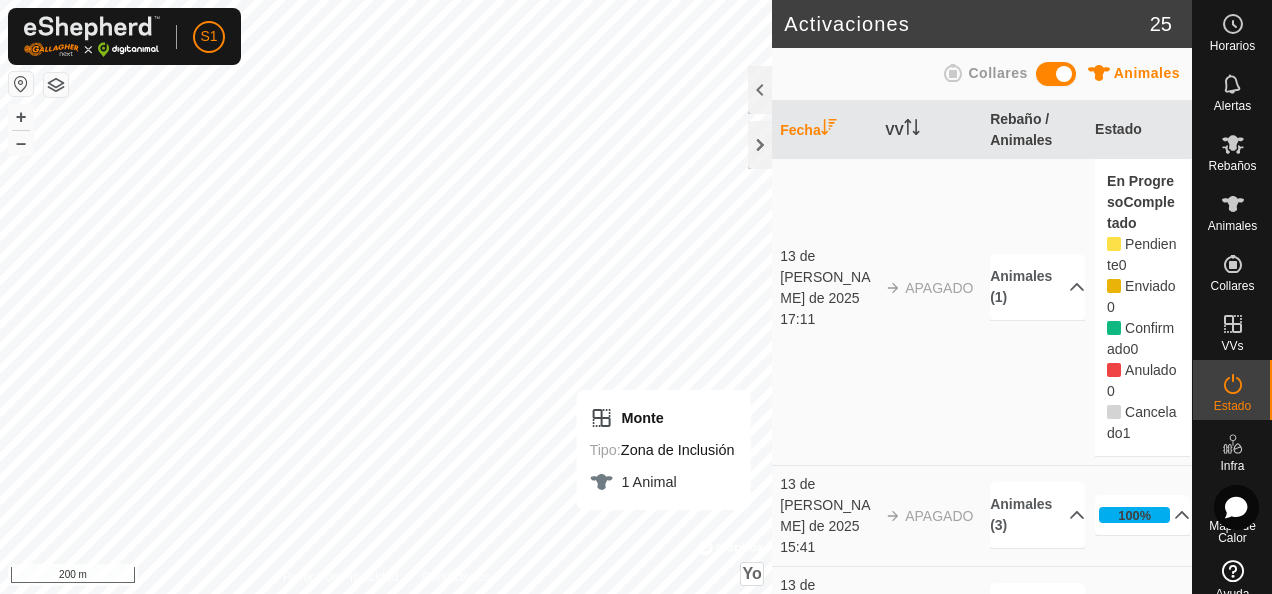 scroll, scrollTop: 200, scrollLeft: 0, axis: vertical 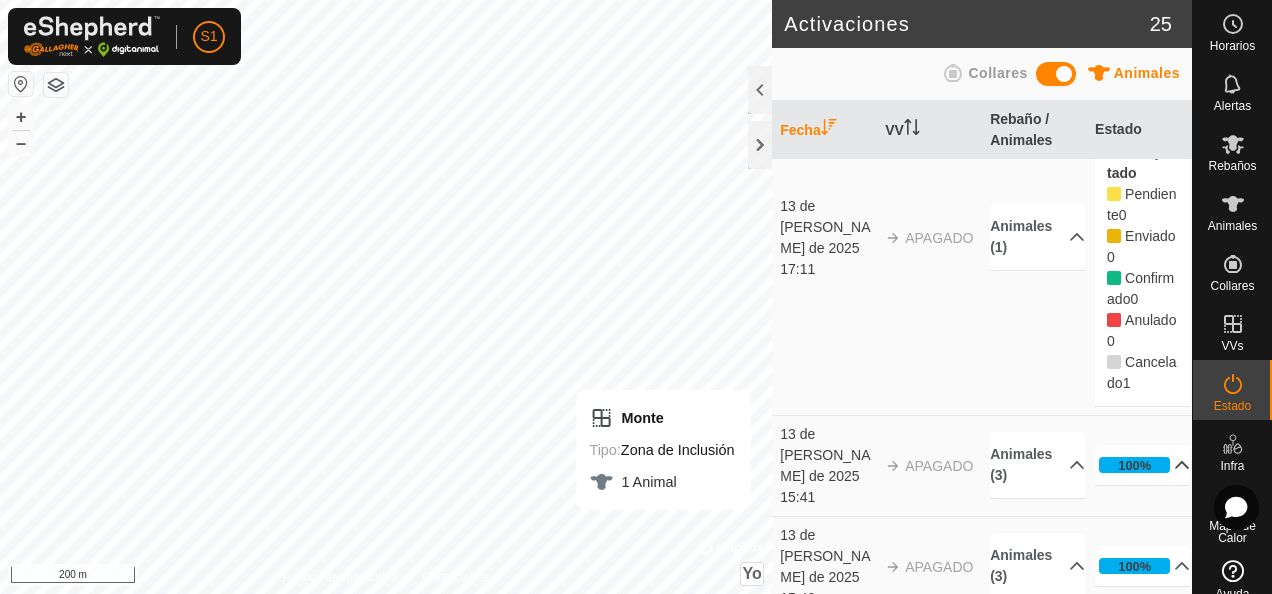 click on "100%" at bounding box center (1142, 465) 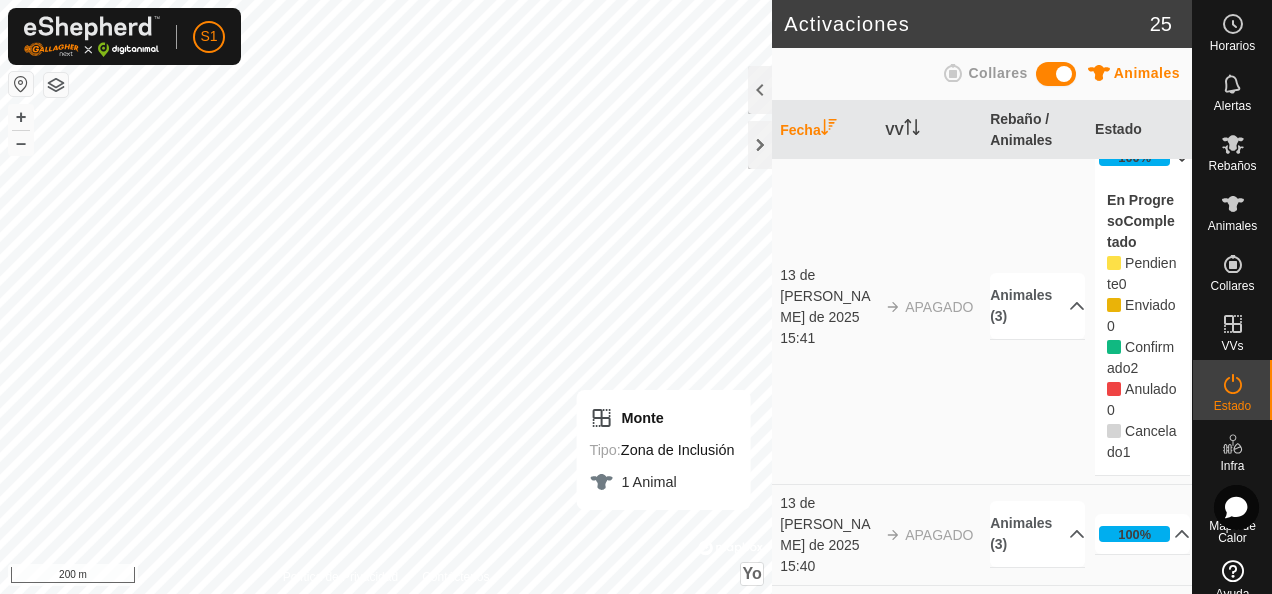 scroll, scrollTop: 500, scrollLeft: 0, axis: vertical 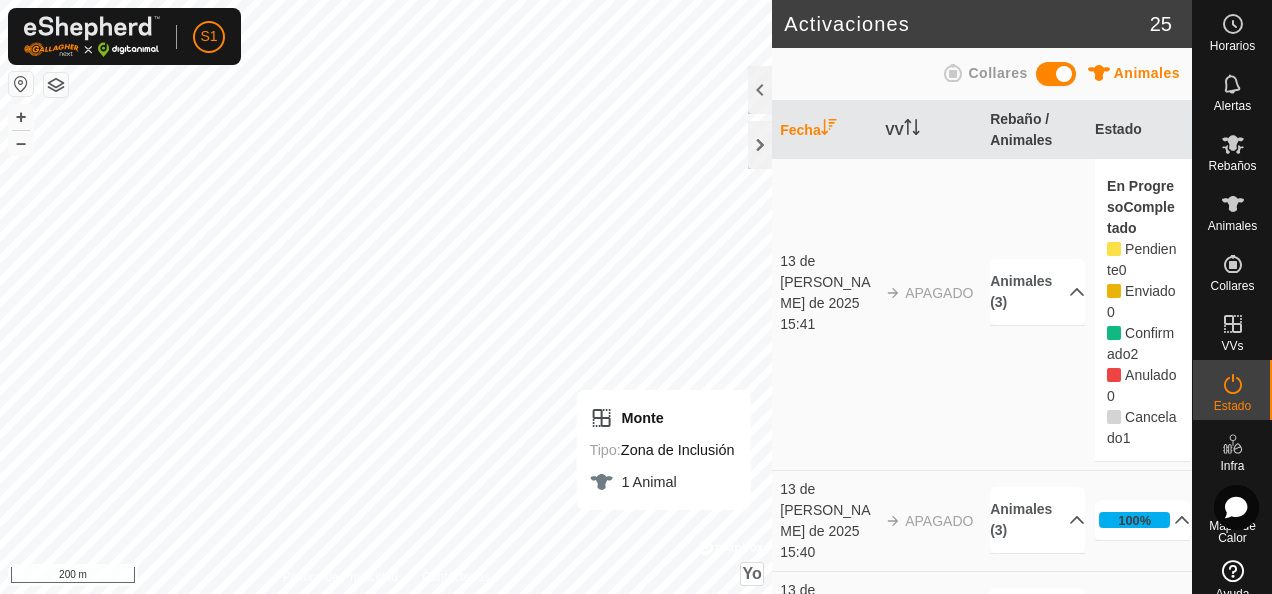 click at bounding box center [1114, 417] 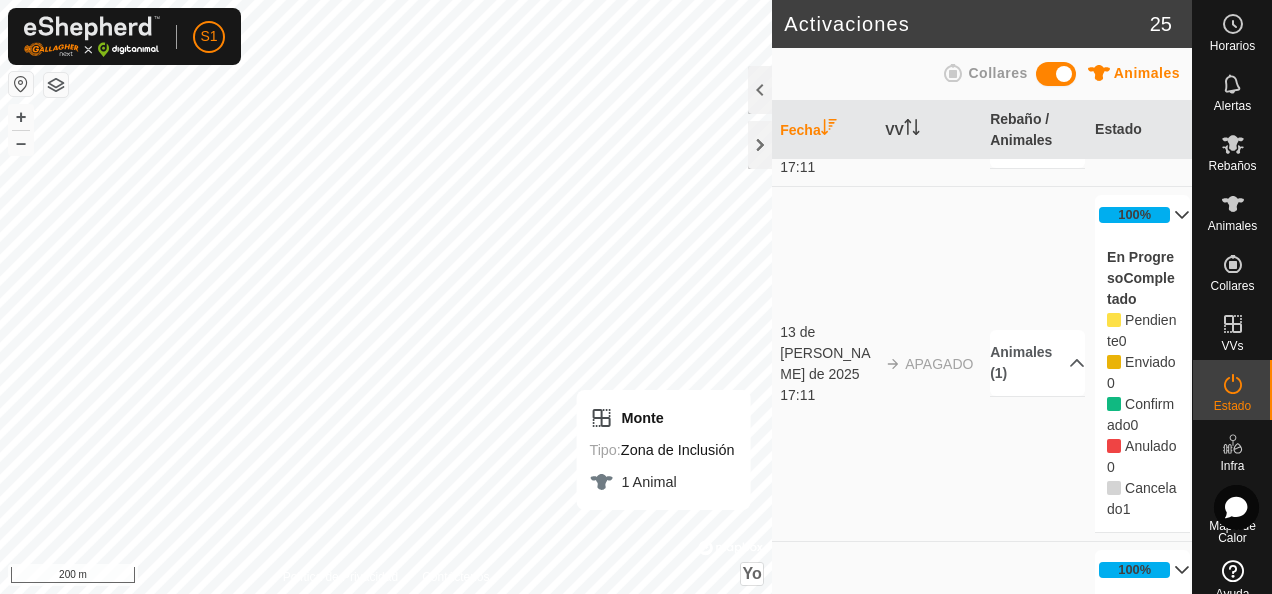 scroll, scrollTop: 0, scrollLeft: 0, axis: both 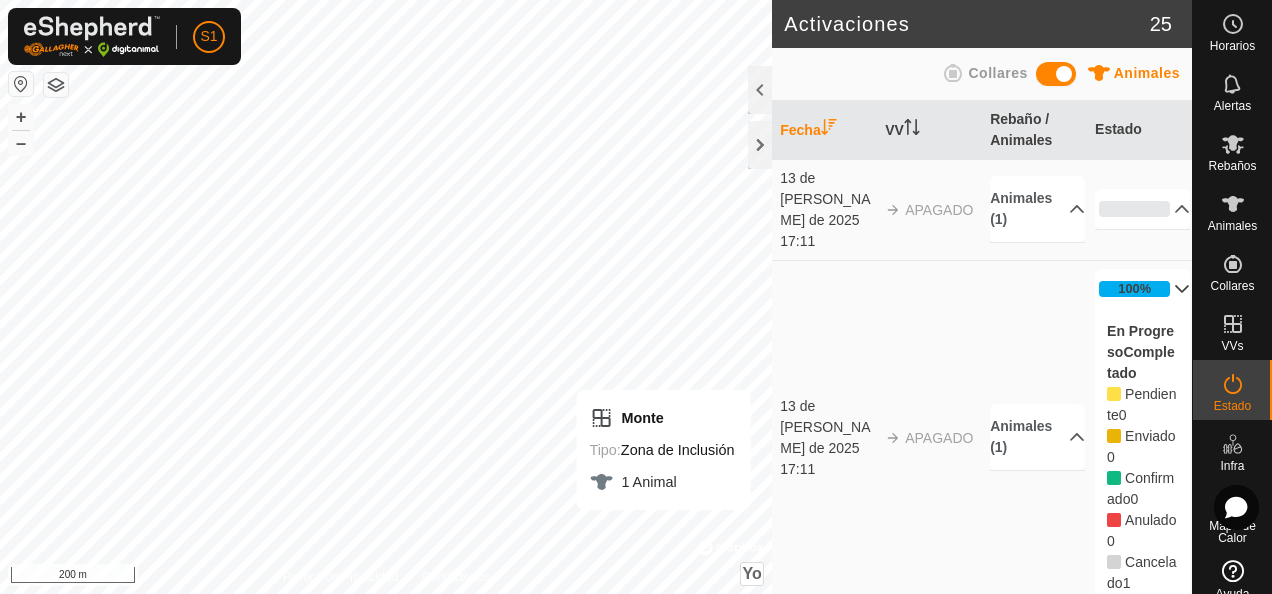 click on "Collares" at bounding box center [997, 73] 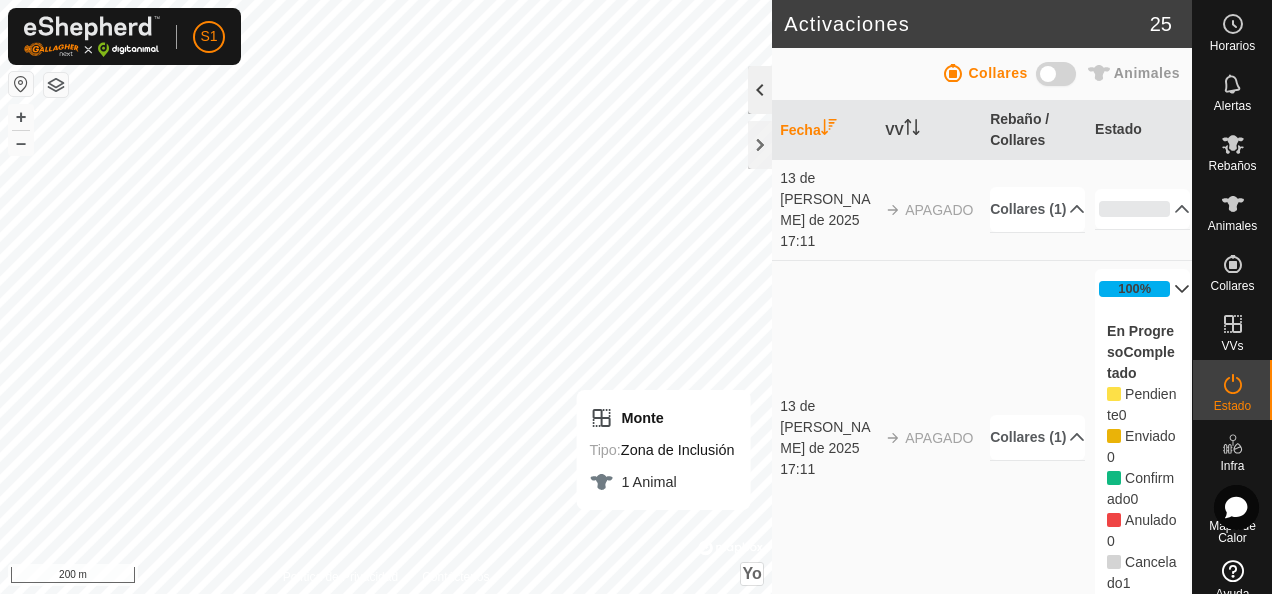 click 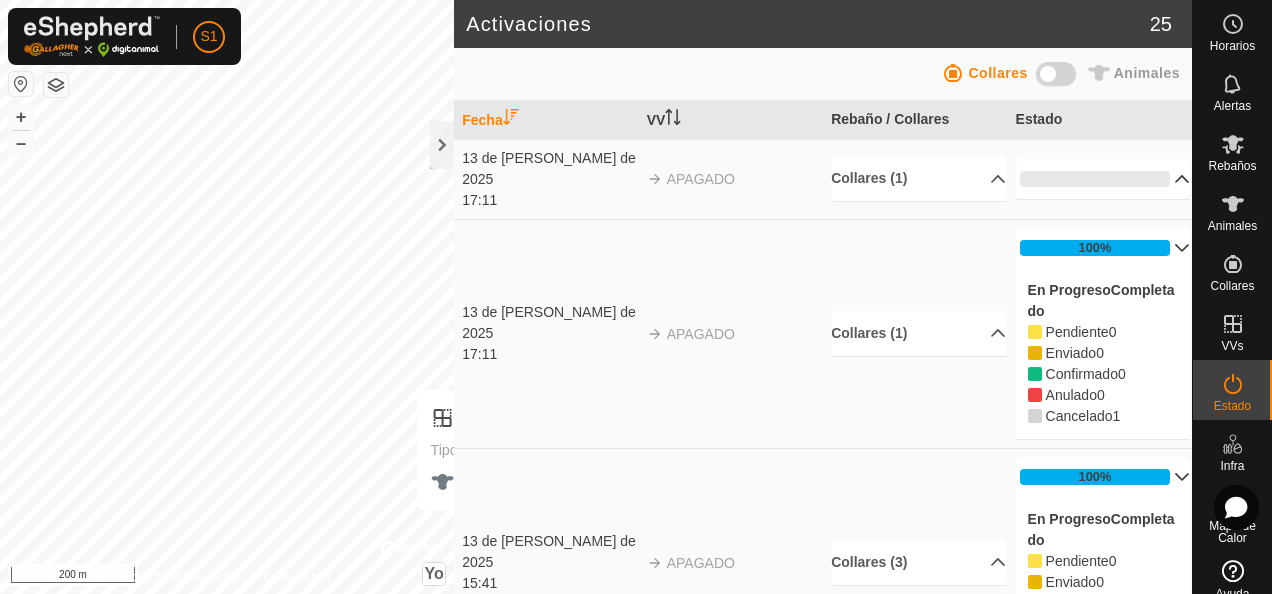 click on "0%" at bounding box center [1103, 179] 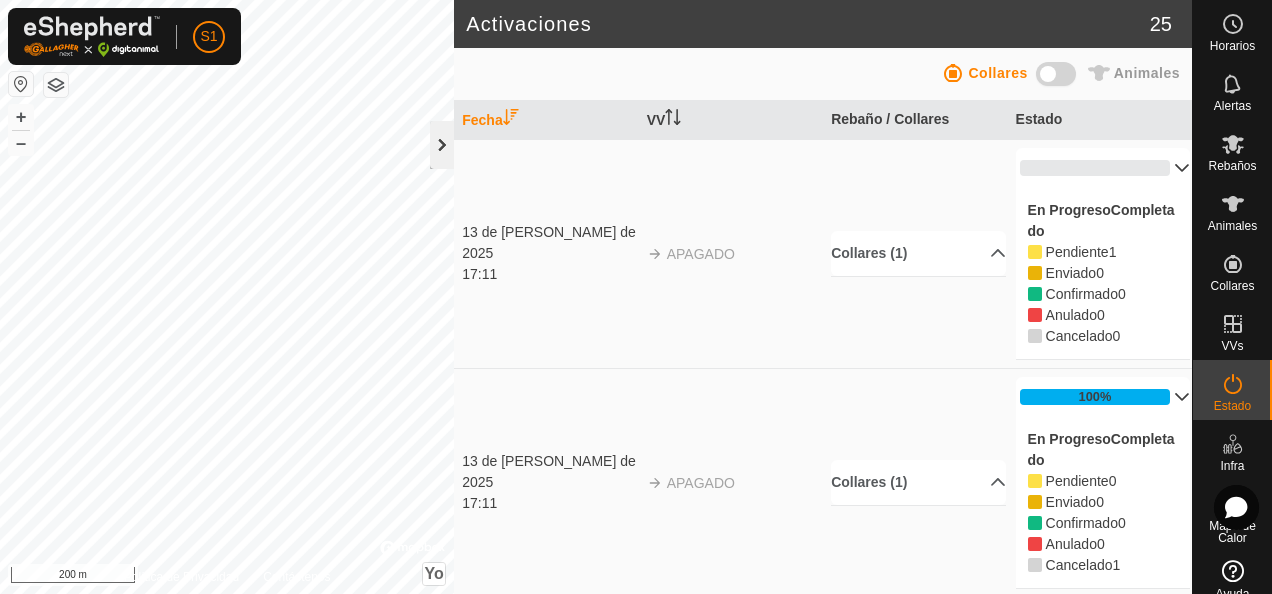 click 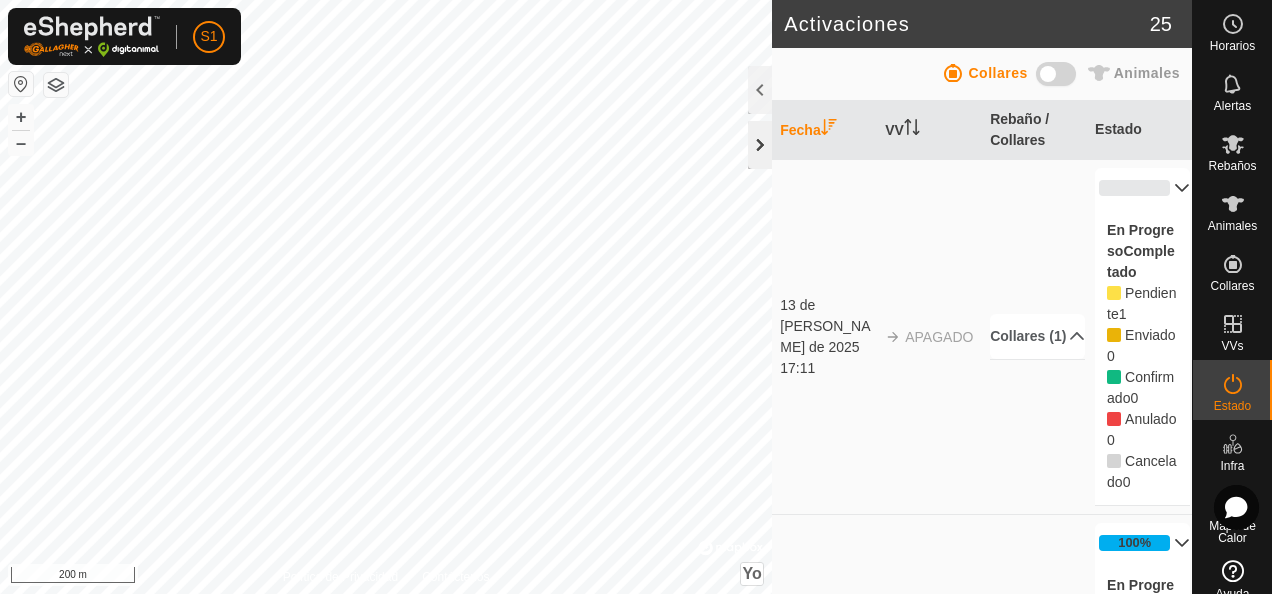 click 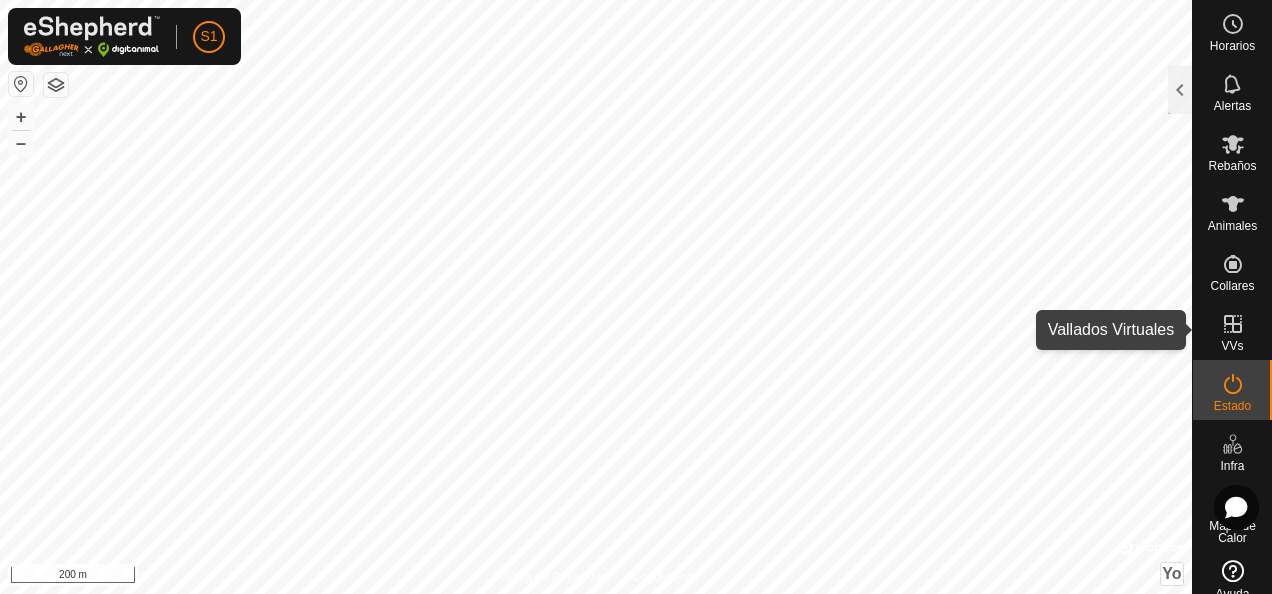 click 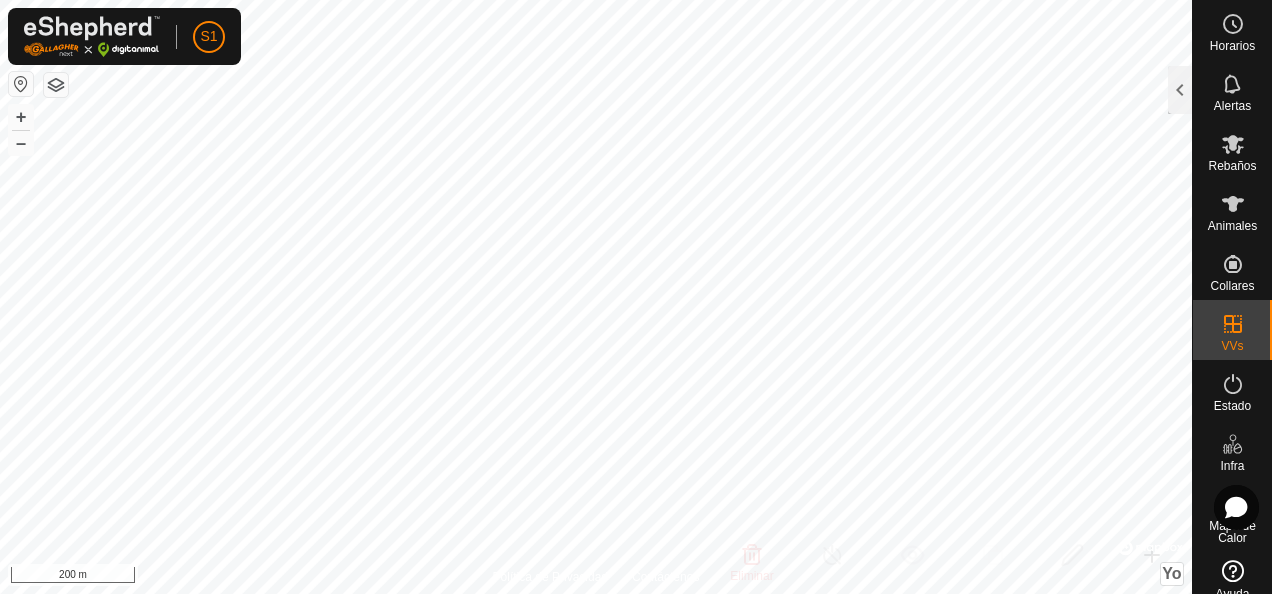 click 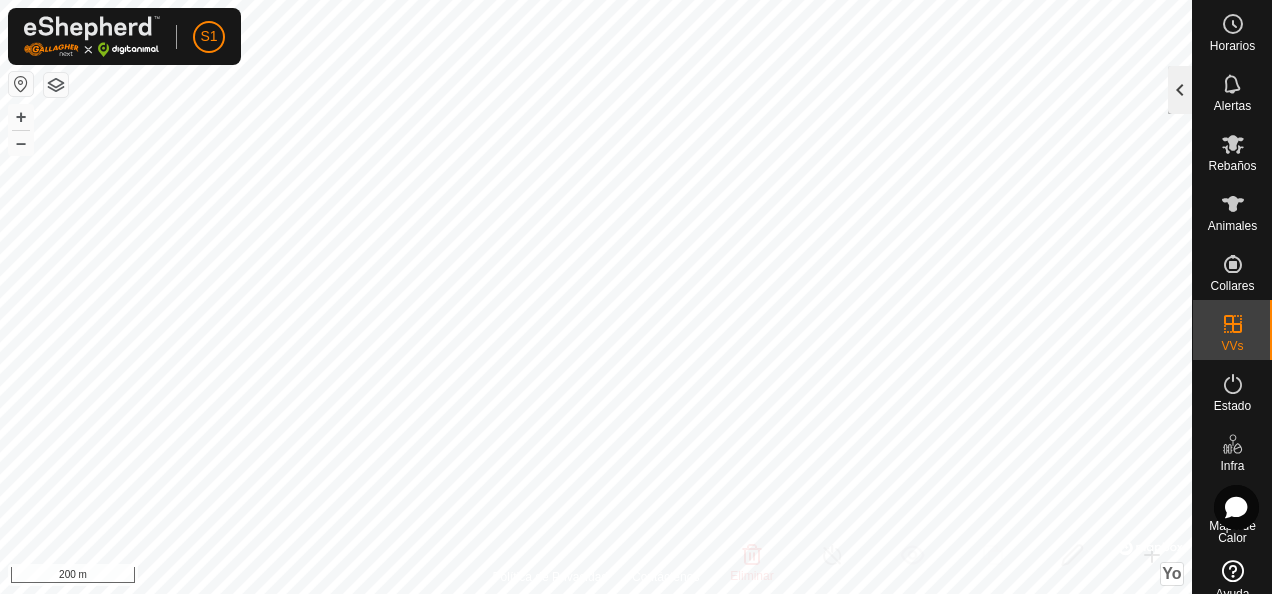 click 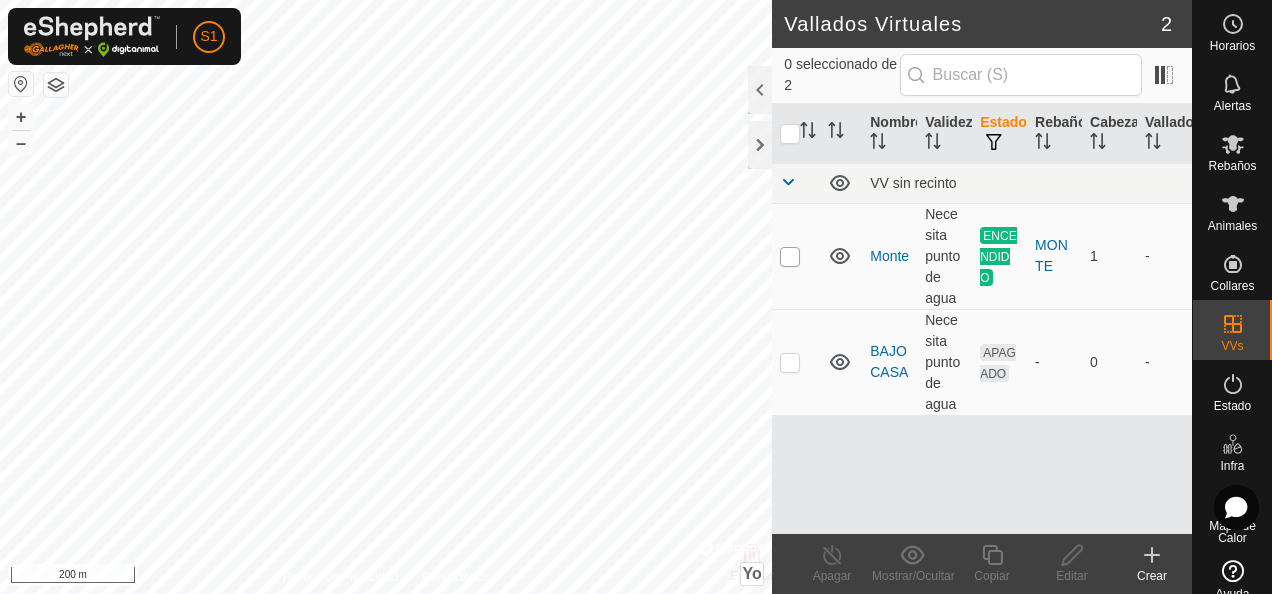 click at bounding box center (790, 257) 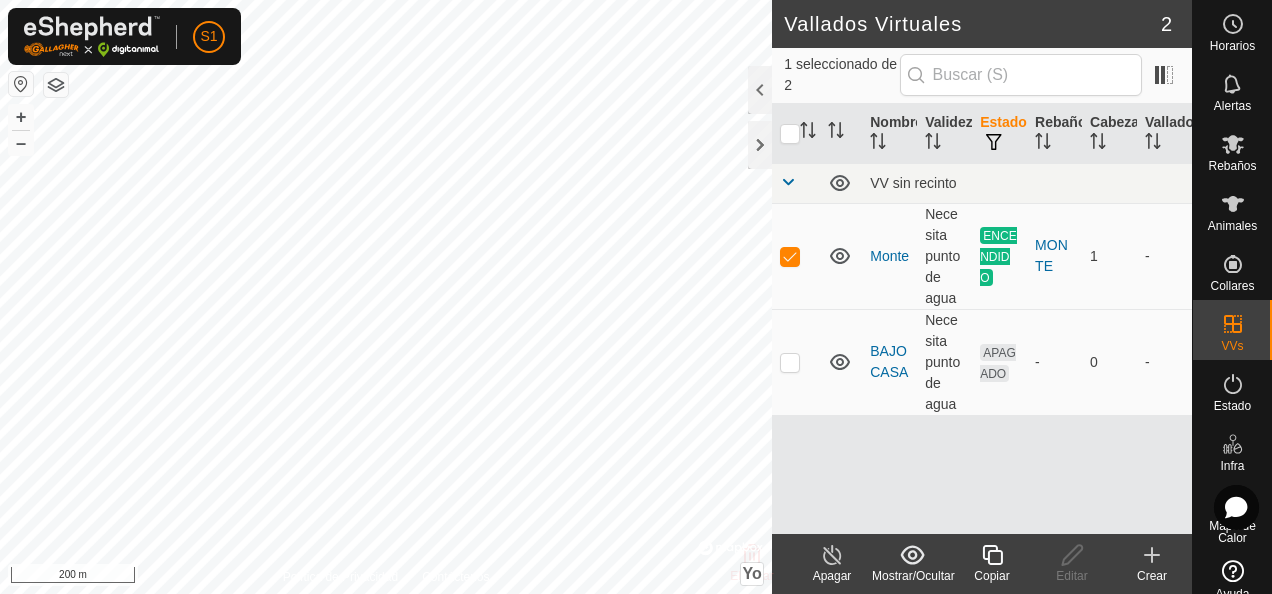 click 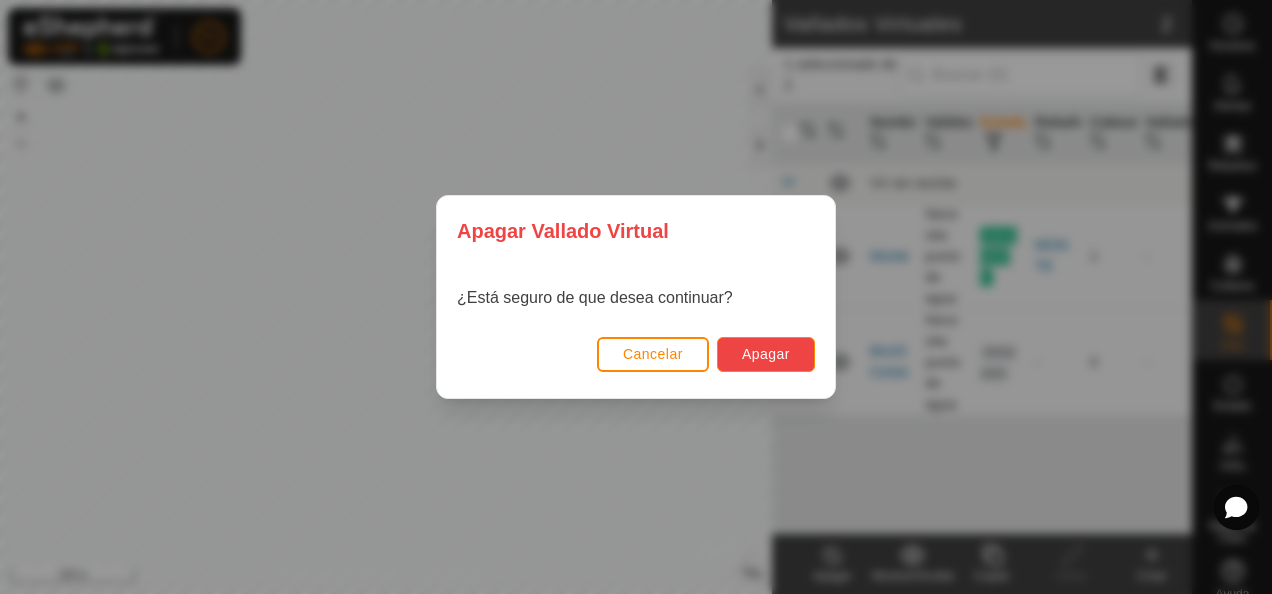 click on "Apagar" at bounding box center [766, 354] 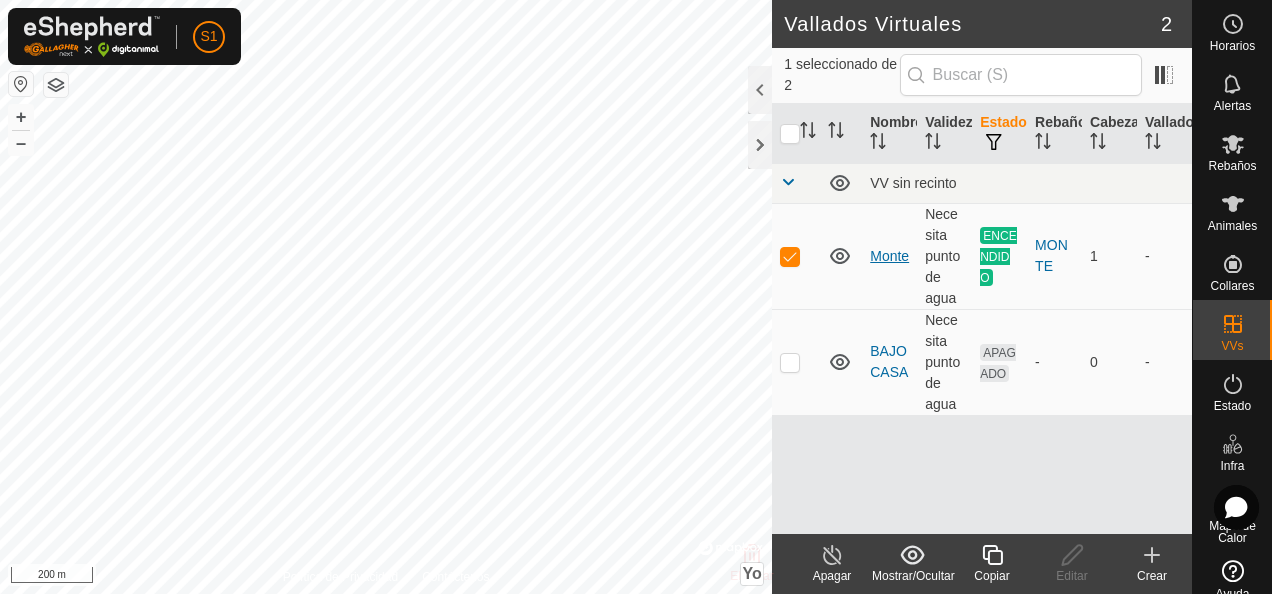 click on "Monte" at bounding box center [889, 256] 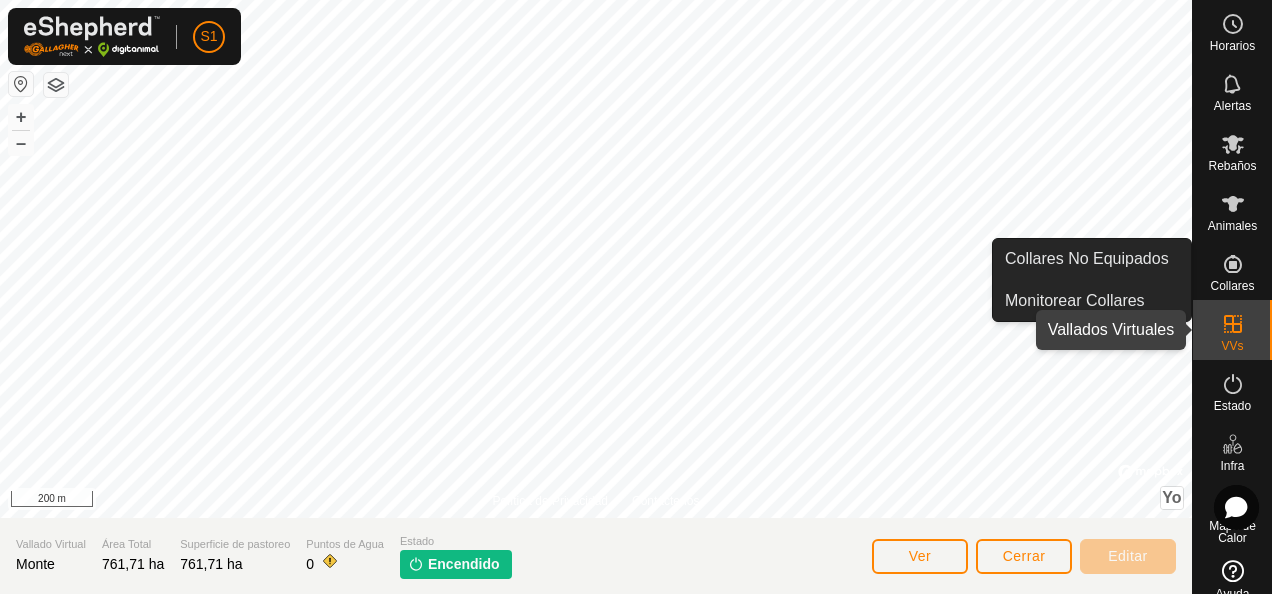 click 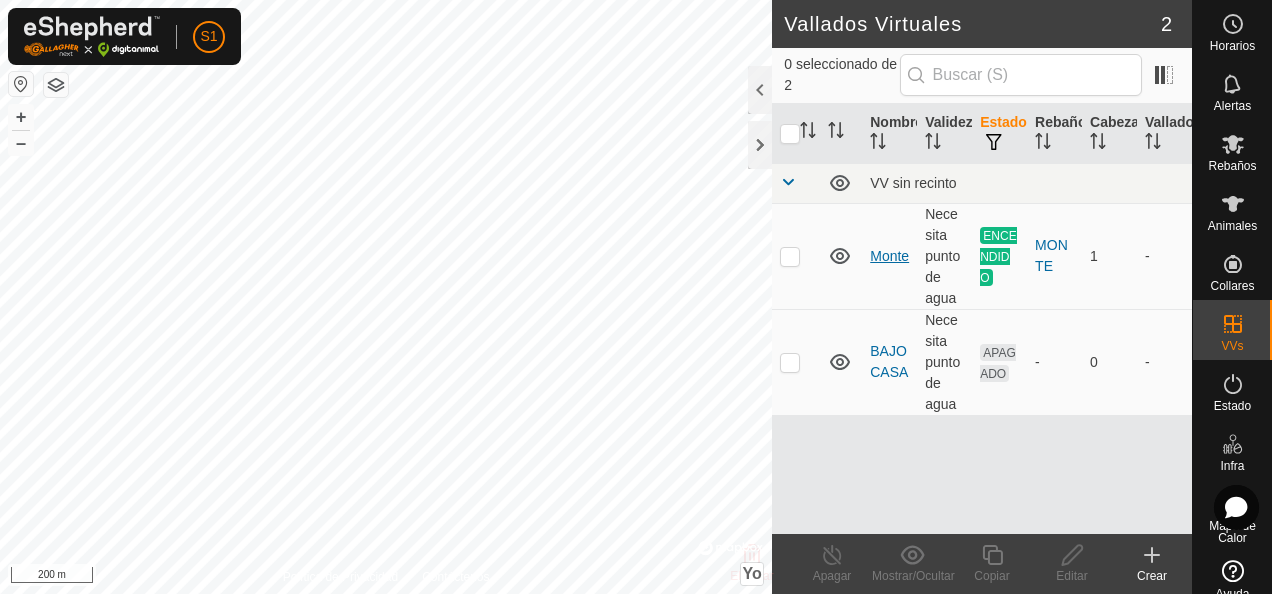 click on "Monte" at bounding box center [889, 256] 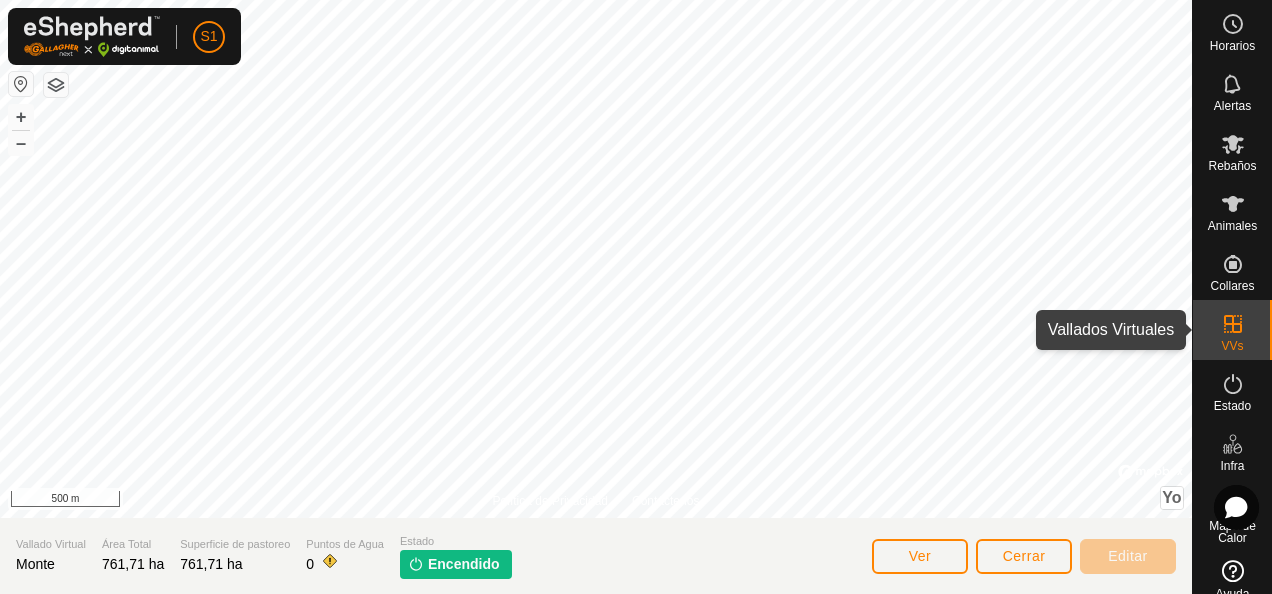 click 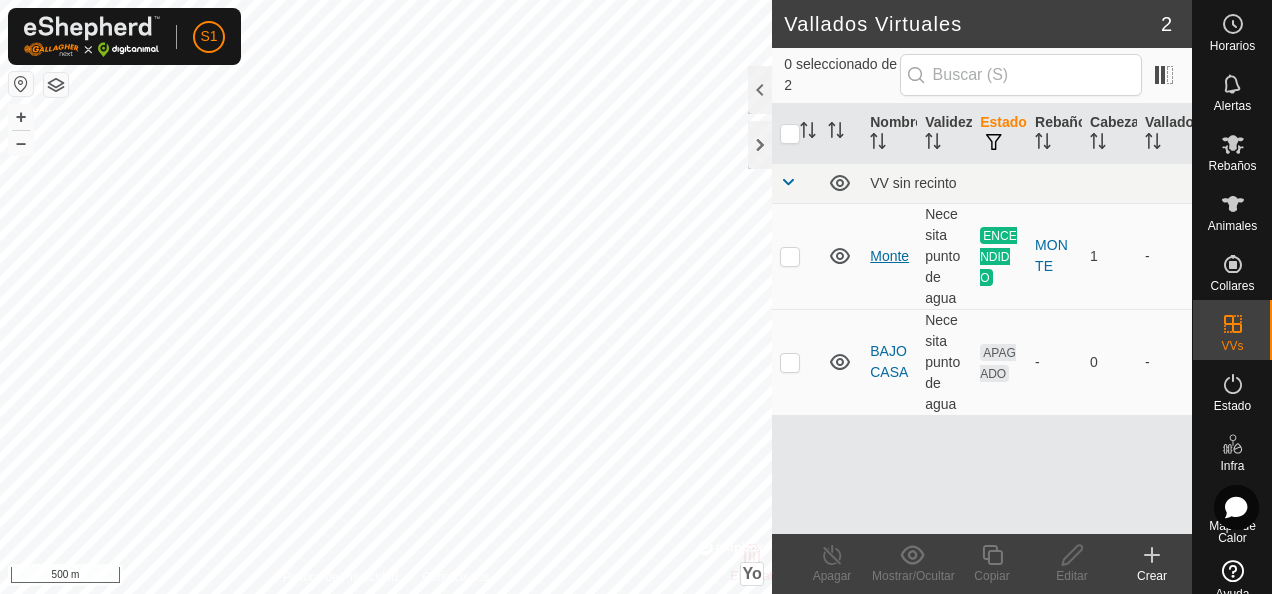 click on "Monte" at bounding box center (889, 256) 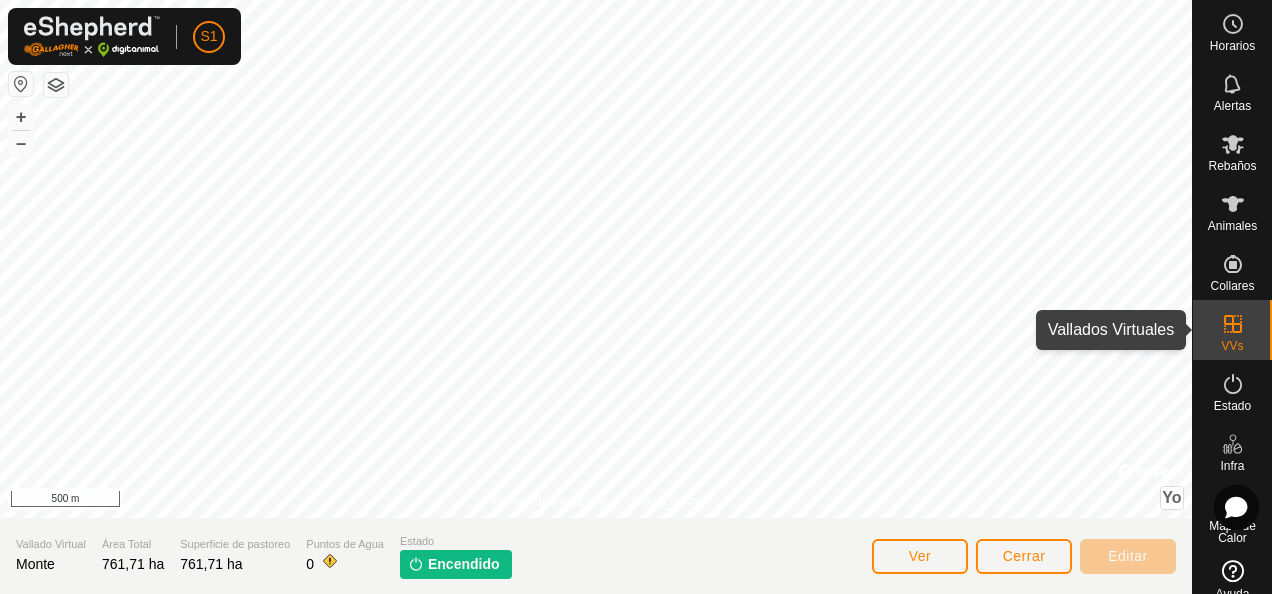 click 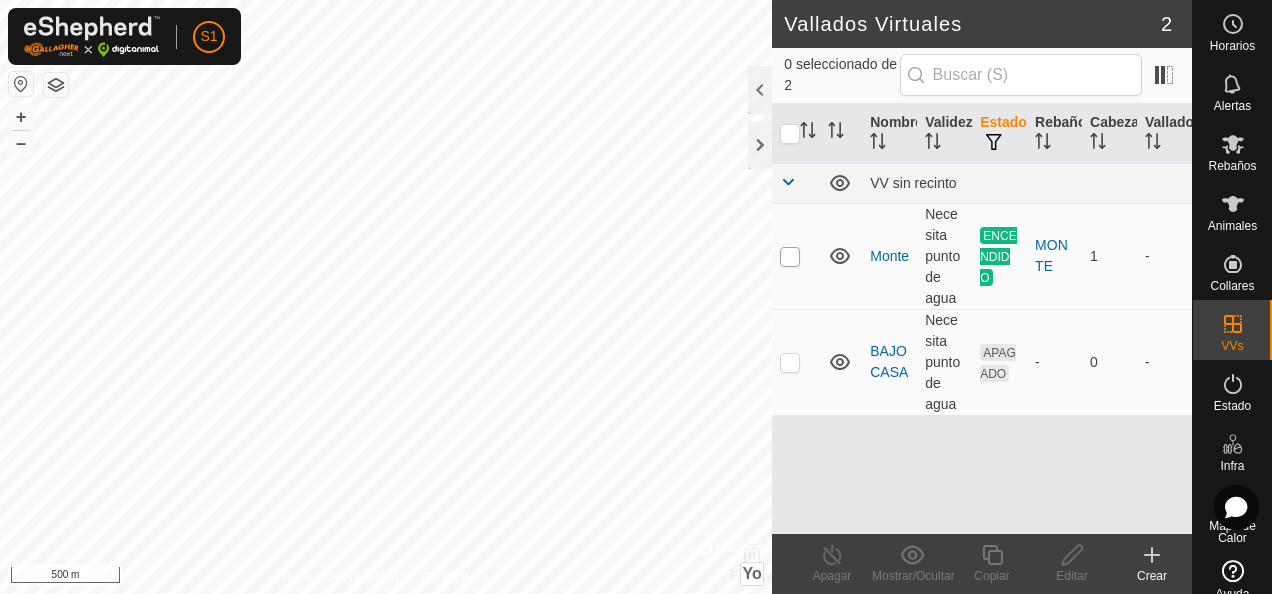 click at bounding box center [790, 257] 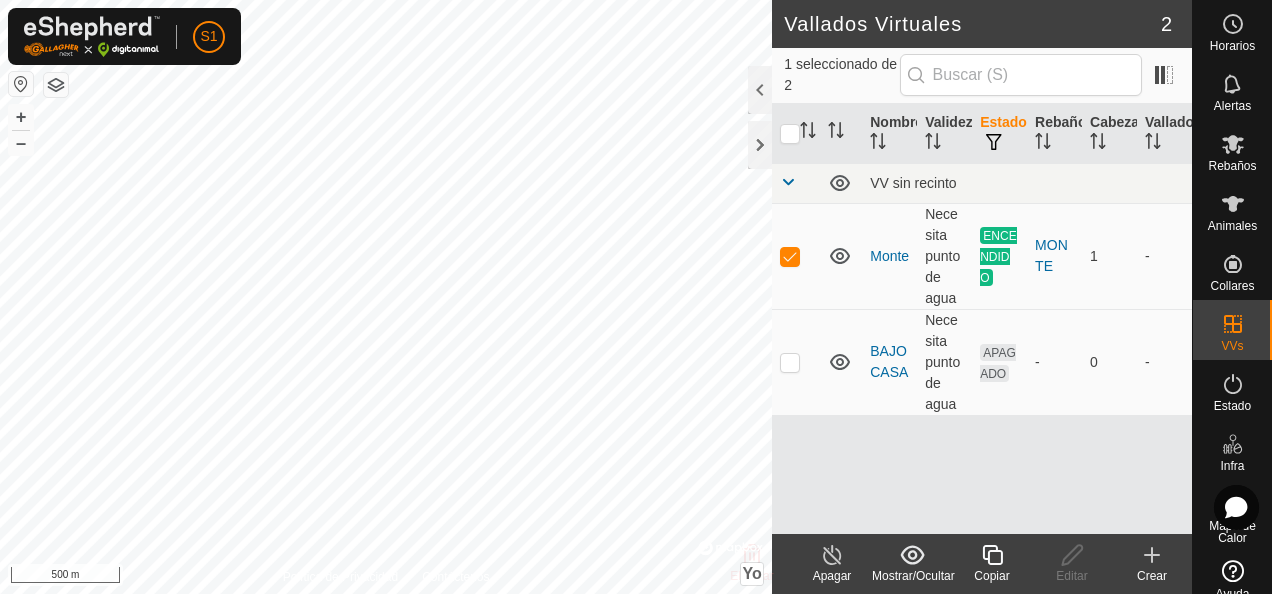 click 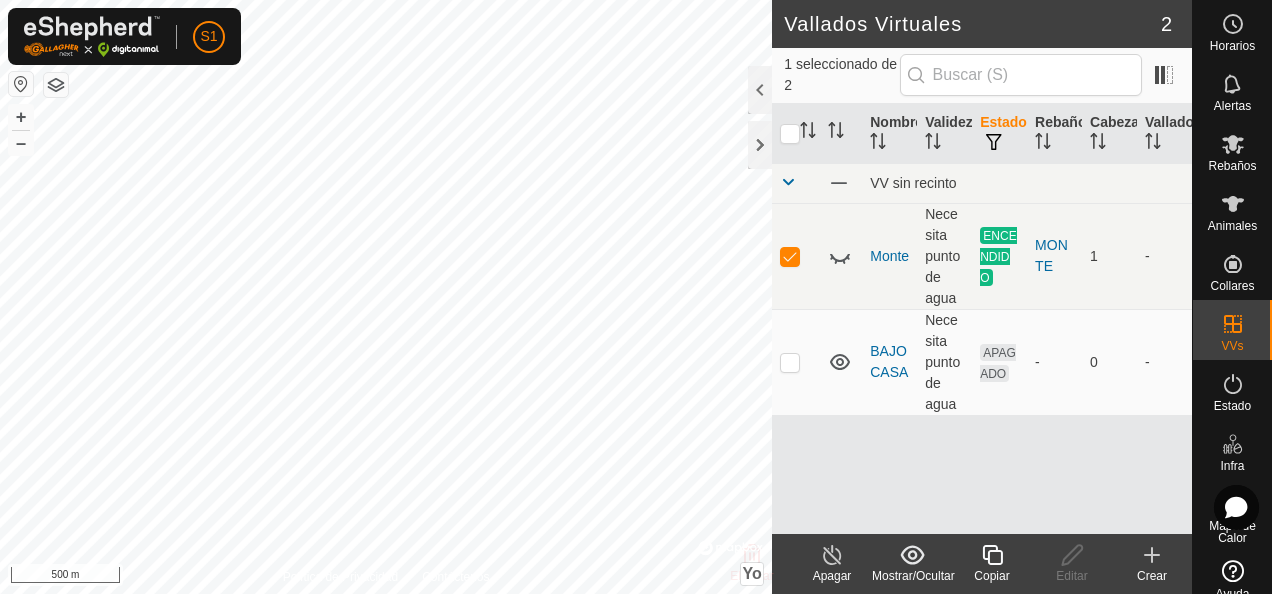 click 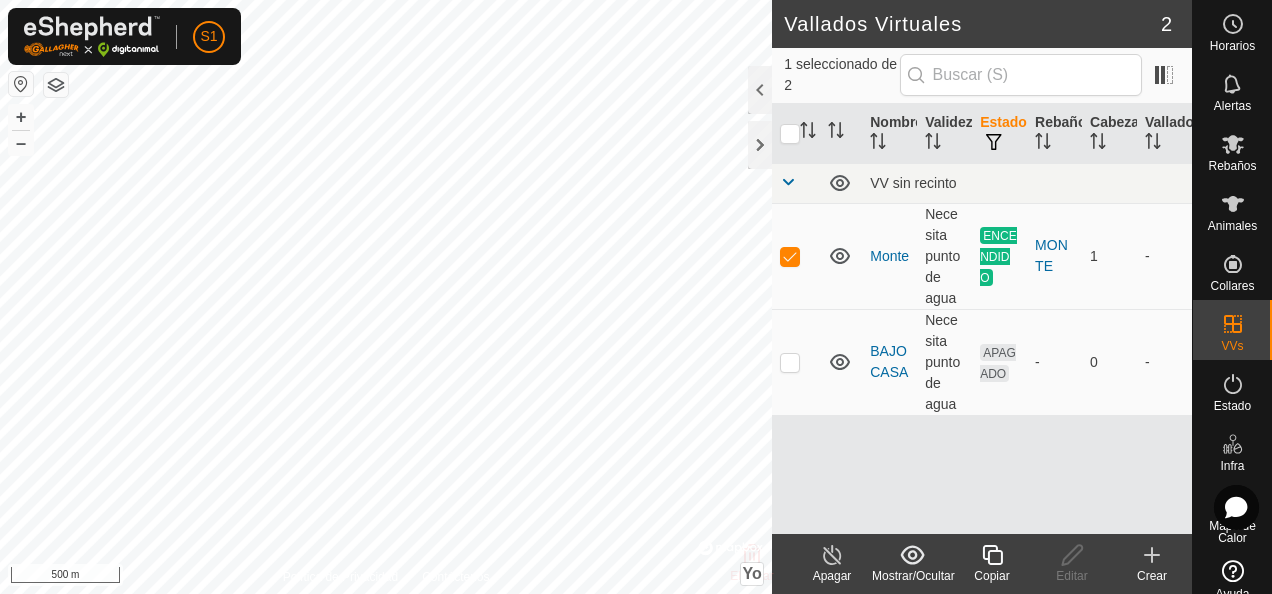 click 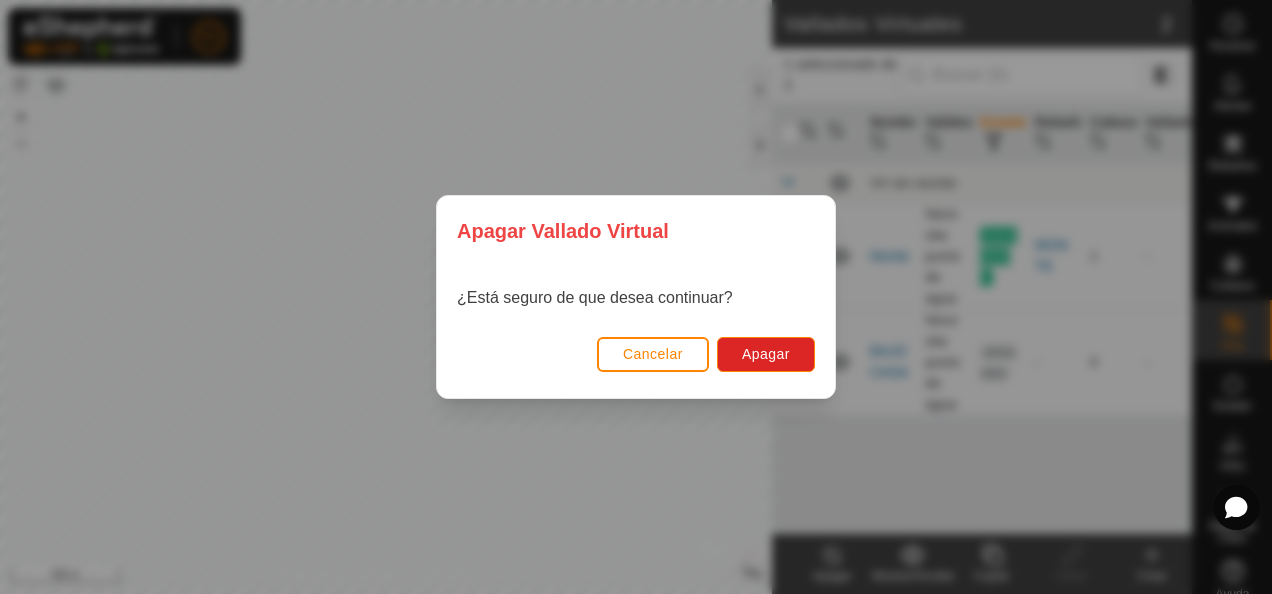 click on "Cancelar Apagar" at bounding box center [636, 364] 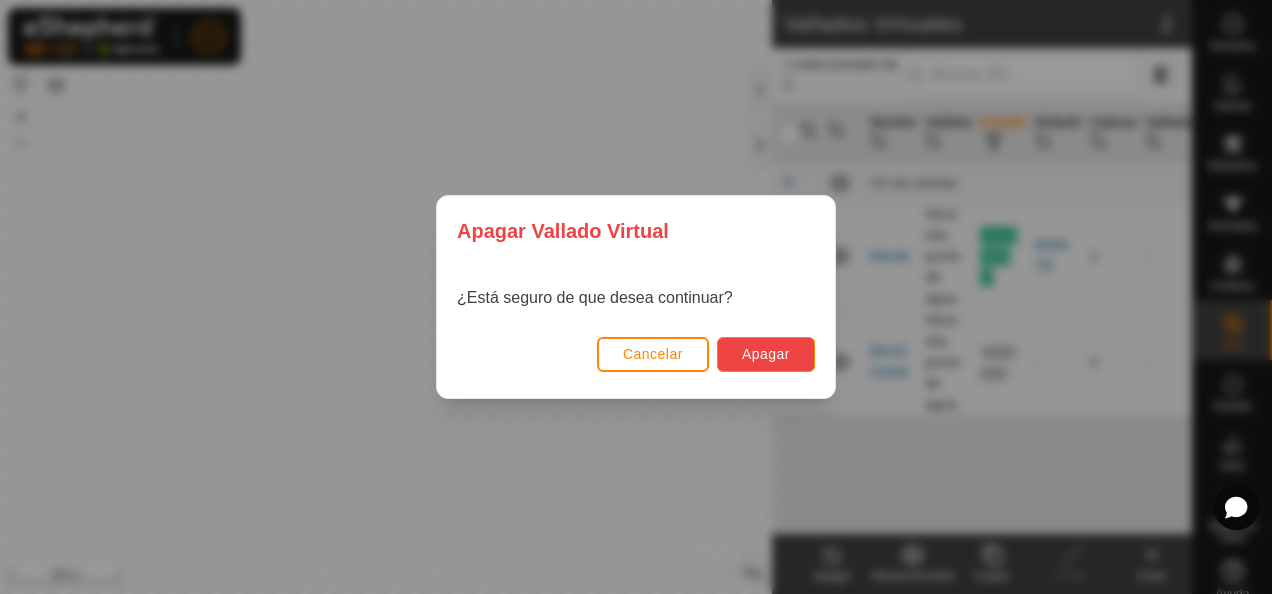 click on "Apagar" at bounding box center [766, 354] 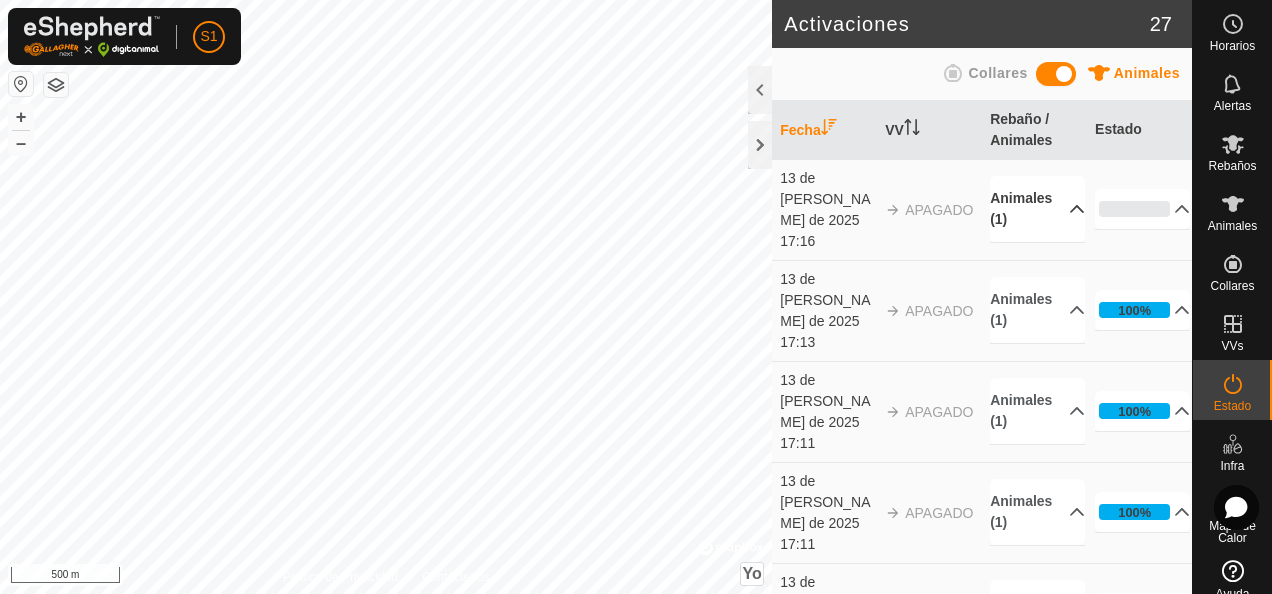 click on "Animales (1)" at bounding box center [1037, 209] 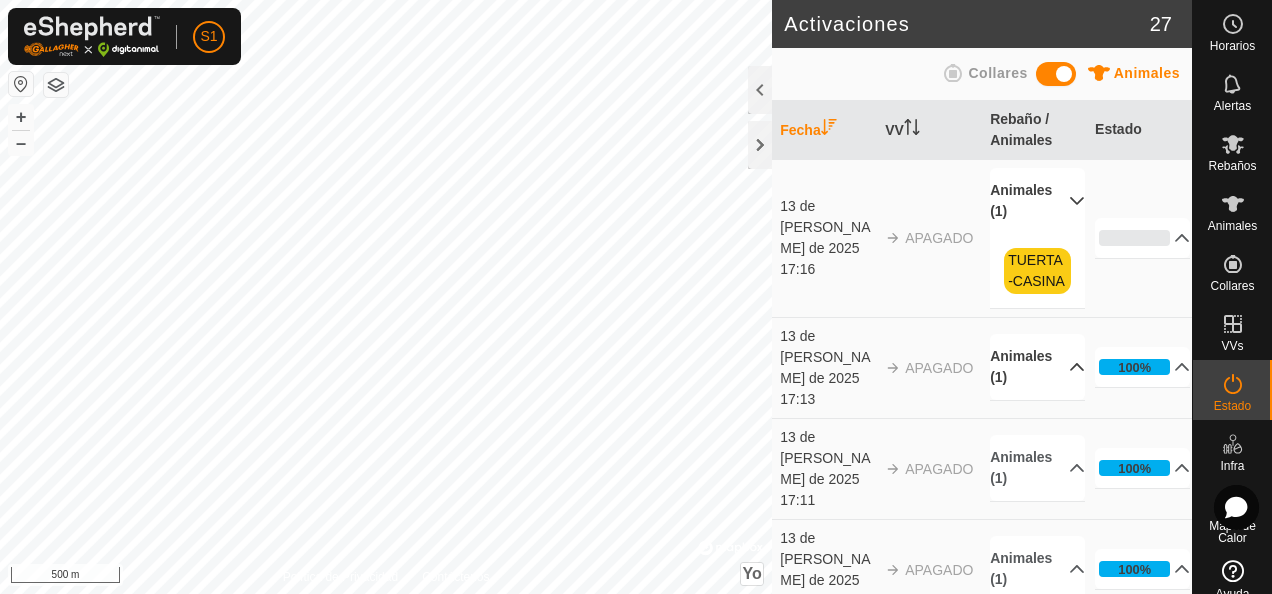 click on "Animales (1)" at bounding box center [1037, 367] 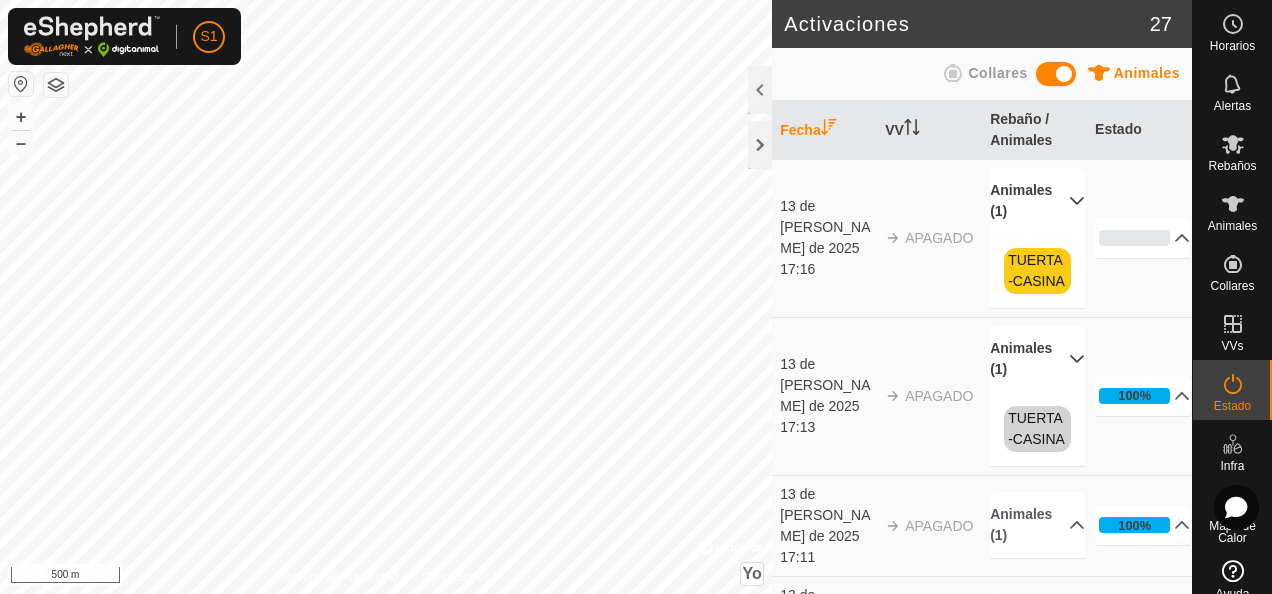 click on "Animales (1)" at bounding box center [1037, 359] 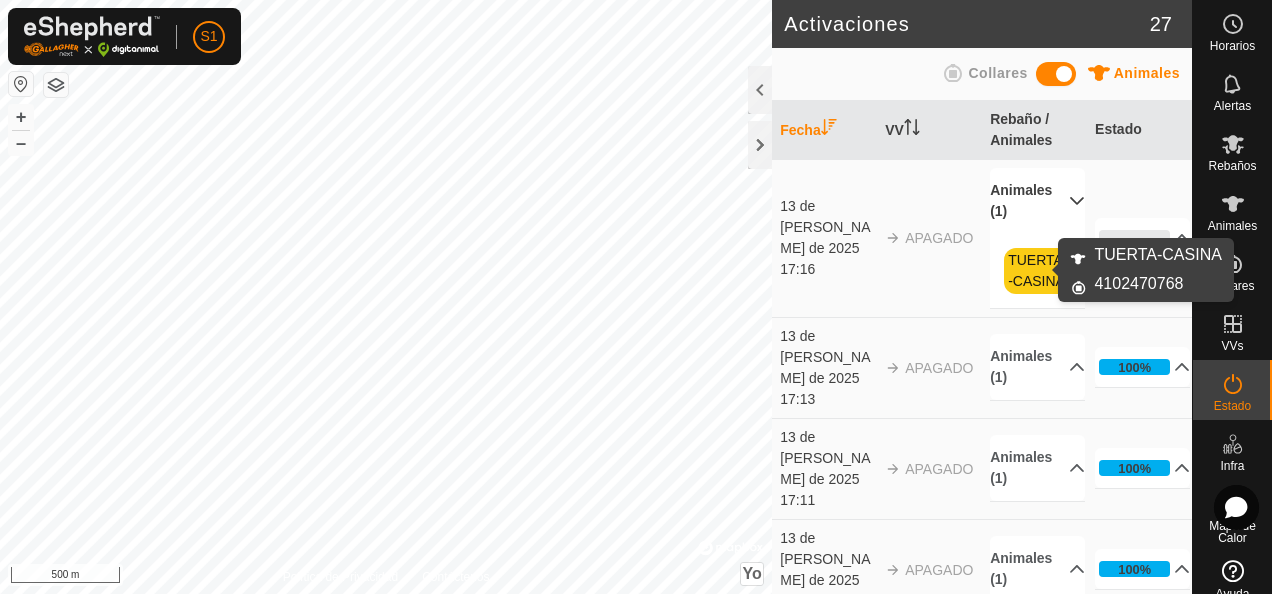 click on "TUERTA-CASINA" at bounding box center [1036, 270] 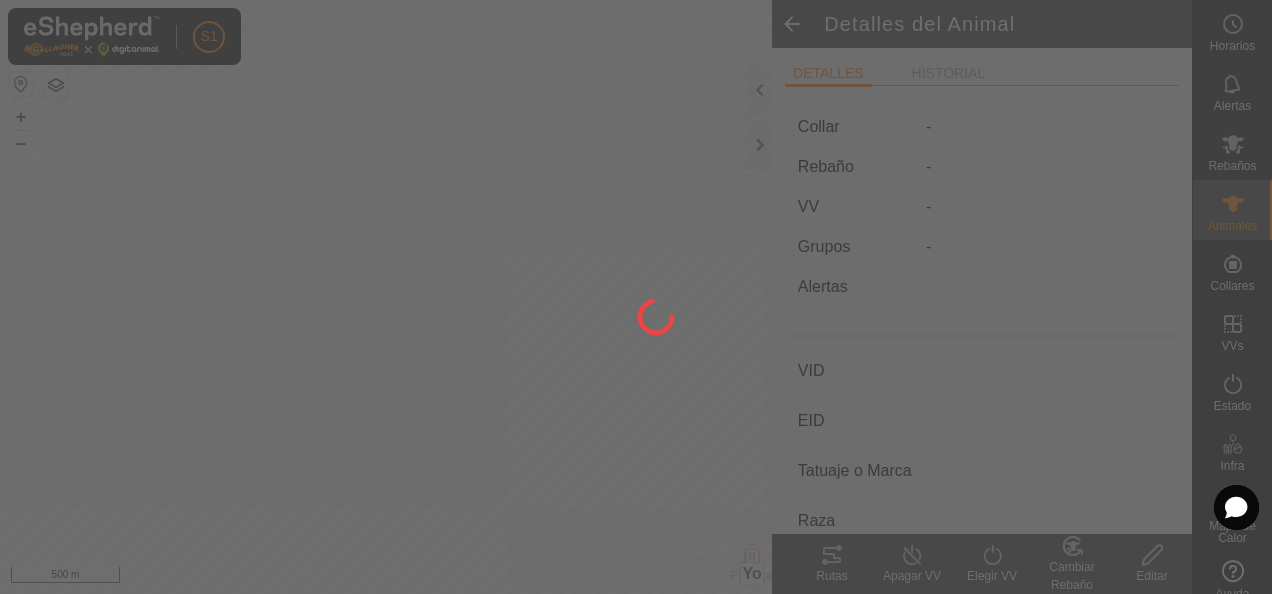 type on "TUERTA-CASINA" 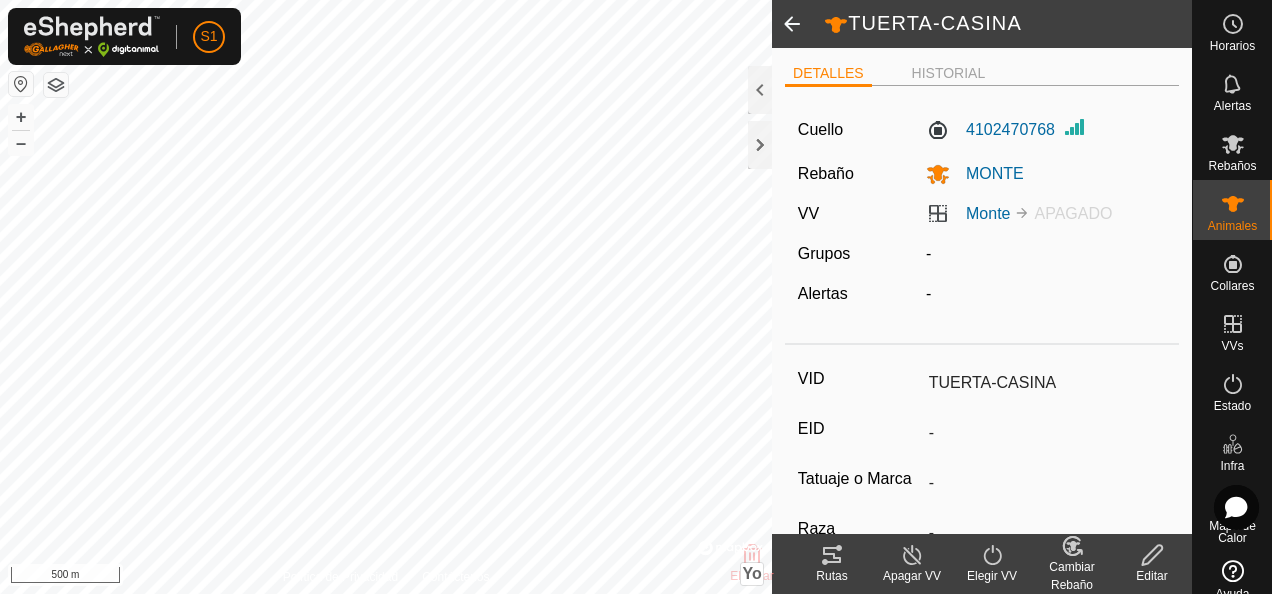 click 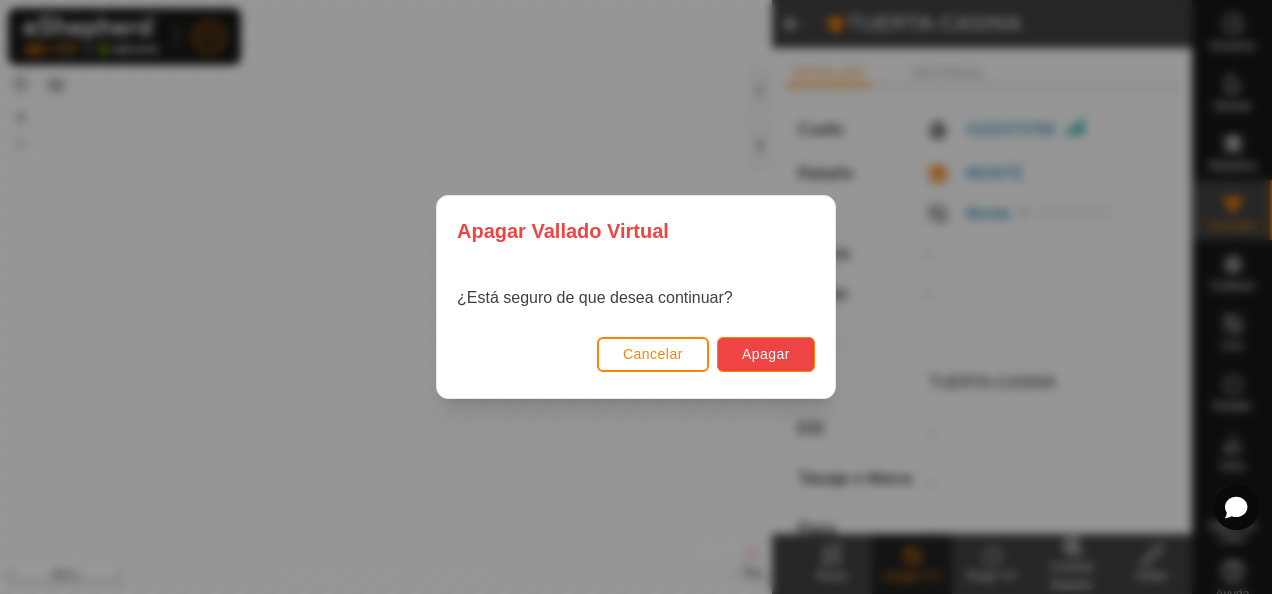 click on "Apagar" at bounding box center (766, 354) 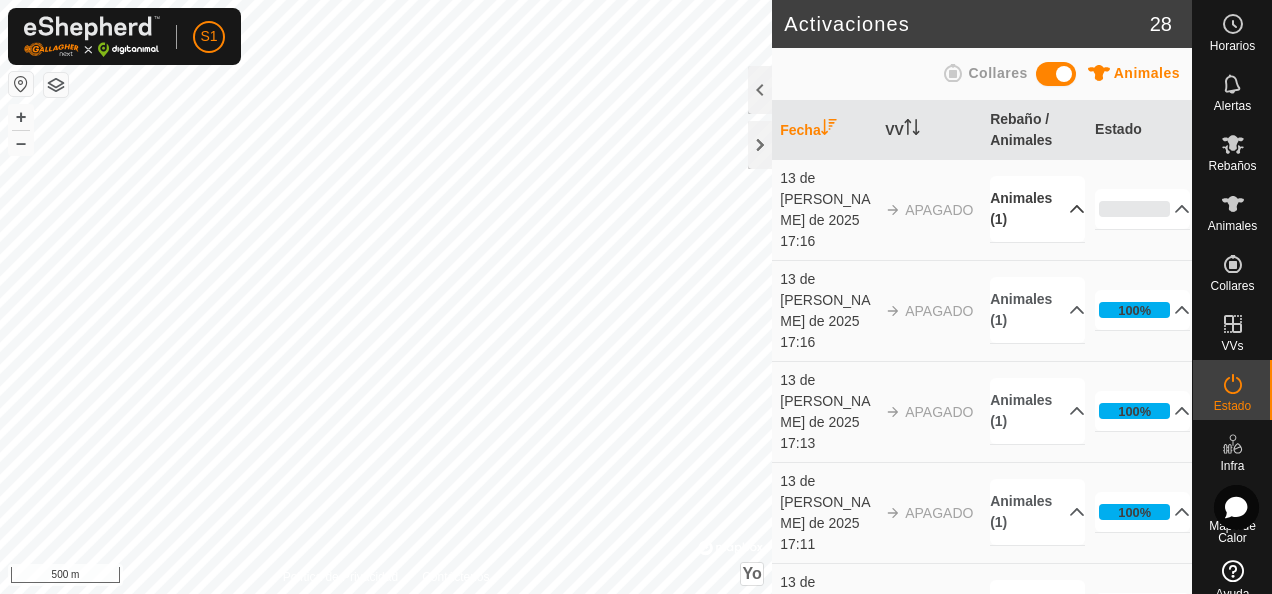 click on "Animales (1)" at bounding box center (1037, 209) 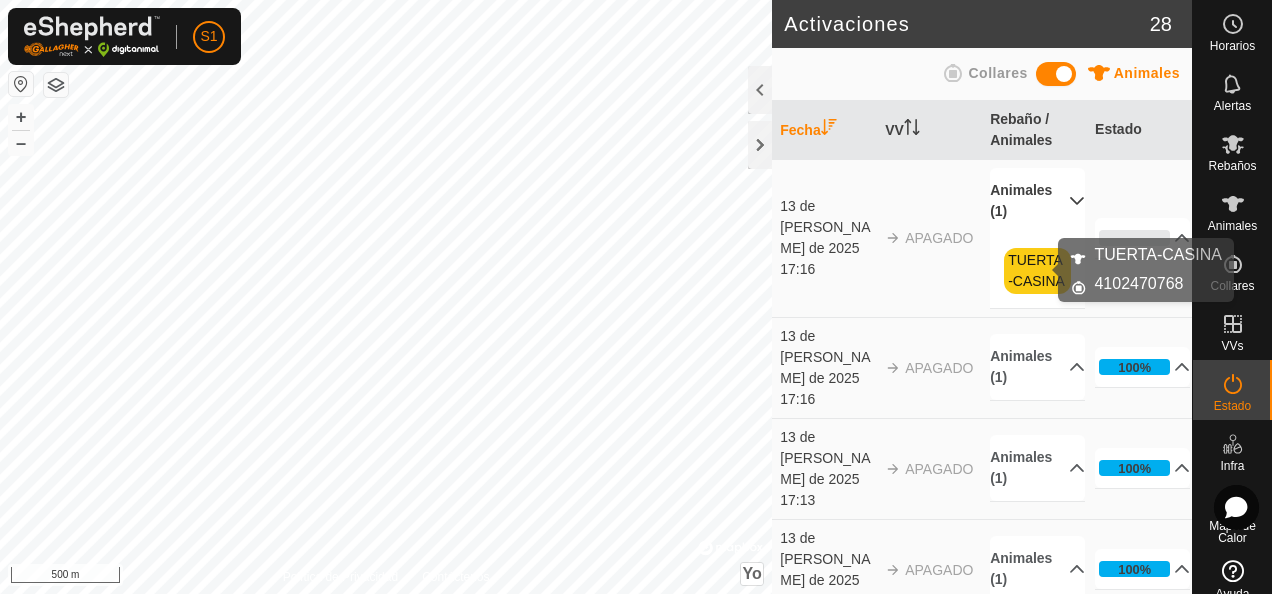 click on "TUERTA-CASINA" at bounding box center [1036, 270] 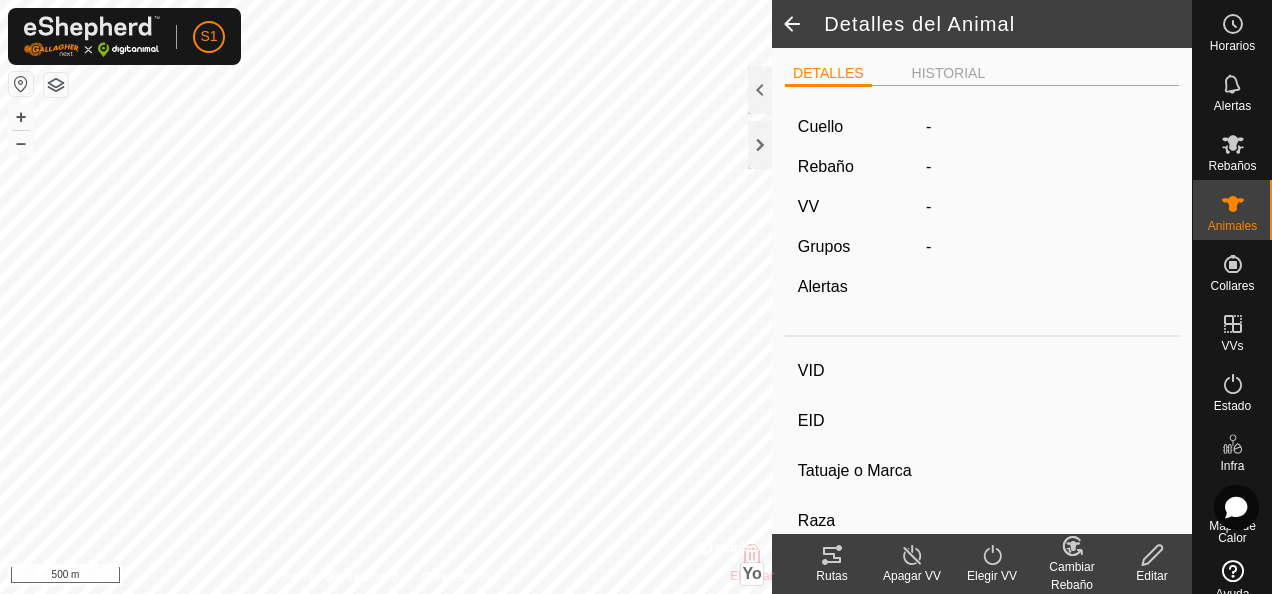 type on "TUERTA-CASINA" 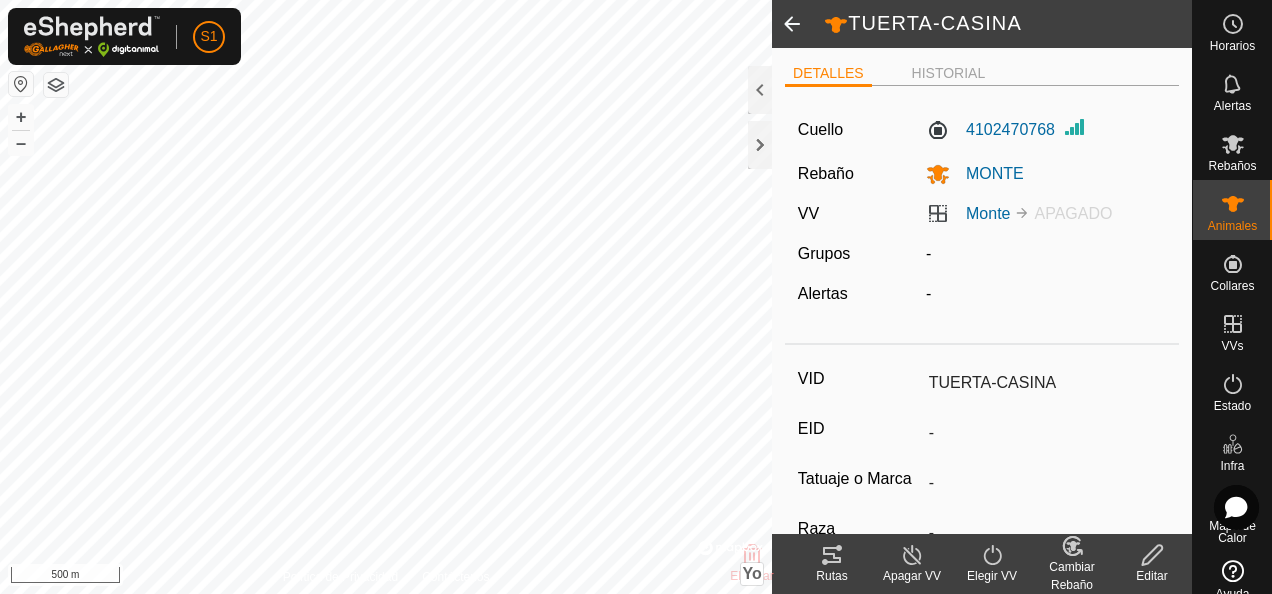 click 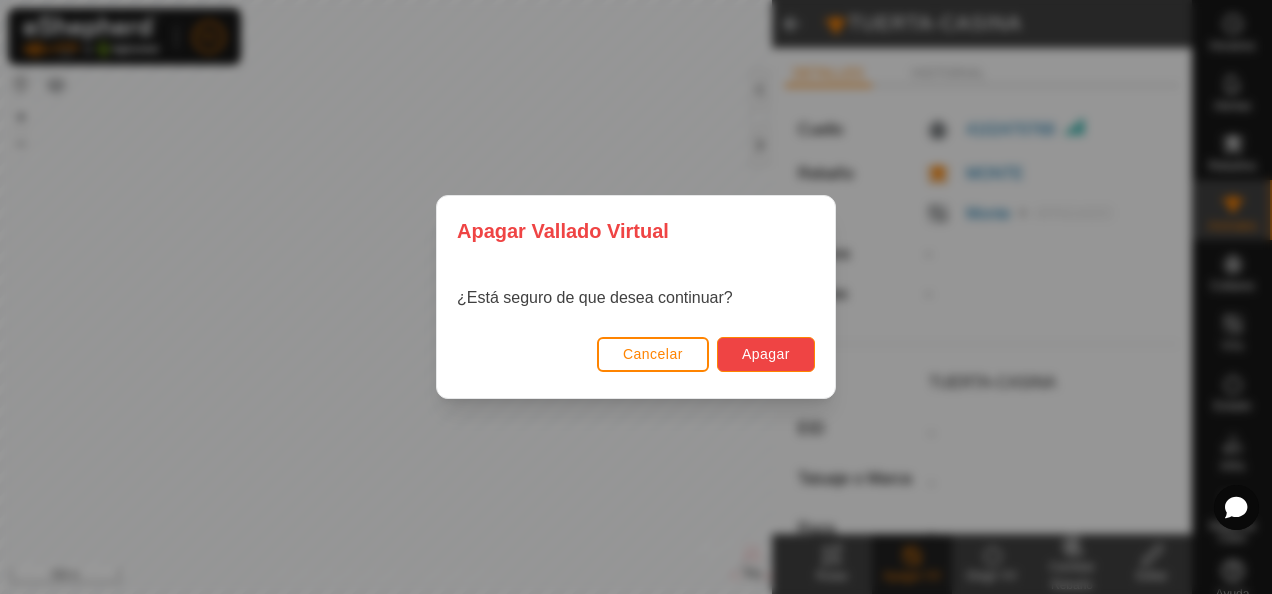click on "Apagar" at bounding box center [766, 354] 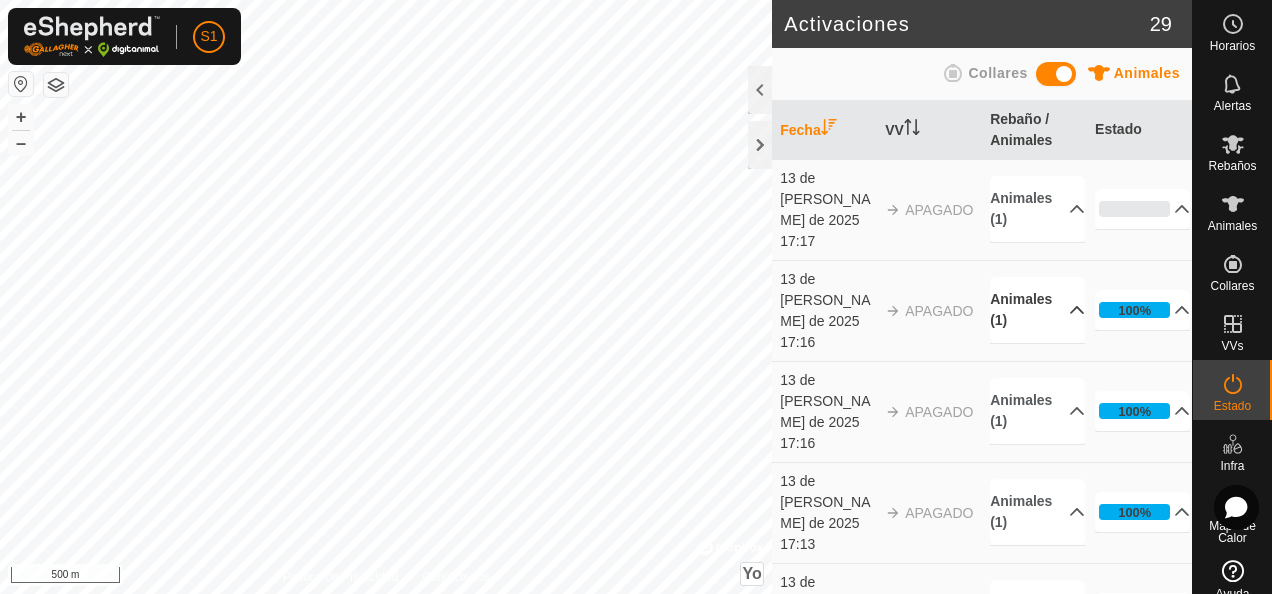 click on "Animales (1)" at bounding box center [1037, 310] 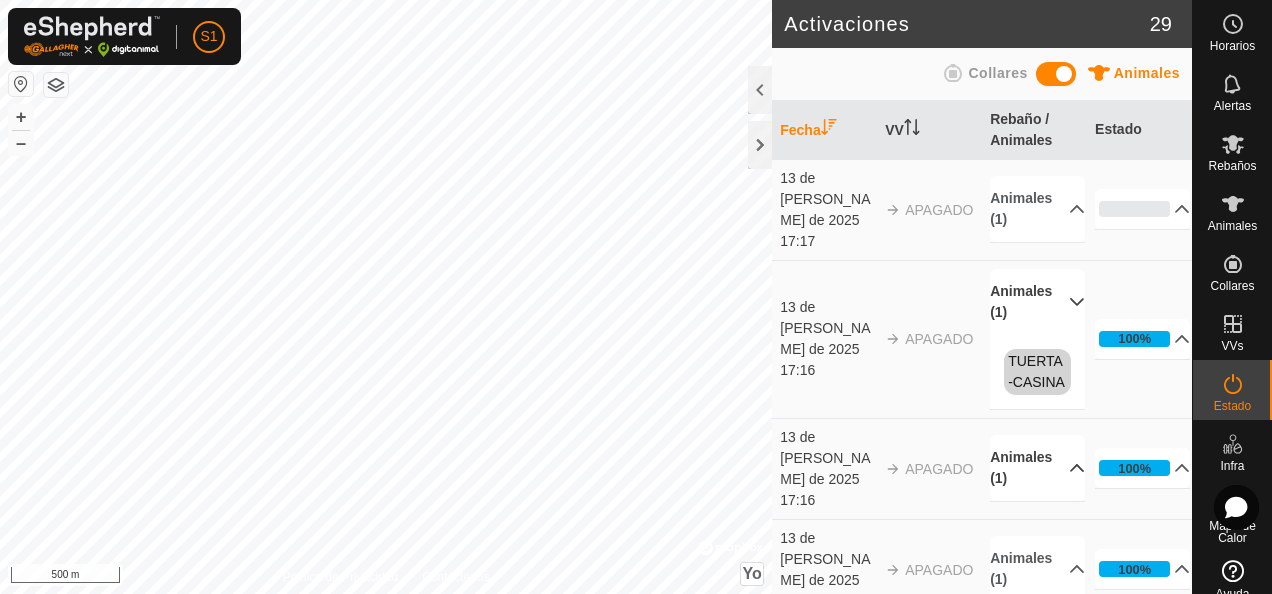 click on "Animales (1)" at bounding box center [1037, 468] 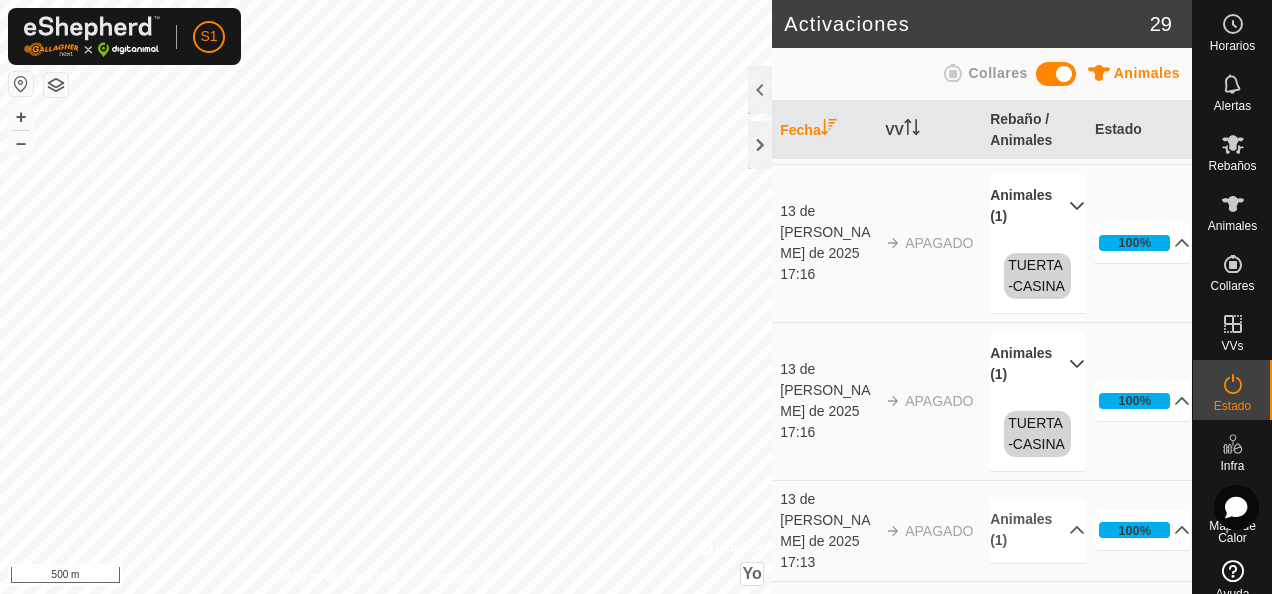 scroll, scrollTop: 300, scrollLeft: 0, axis: vertical 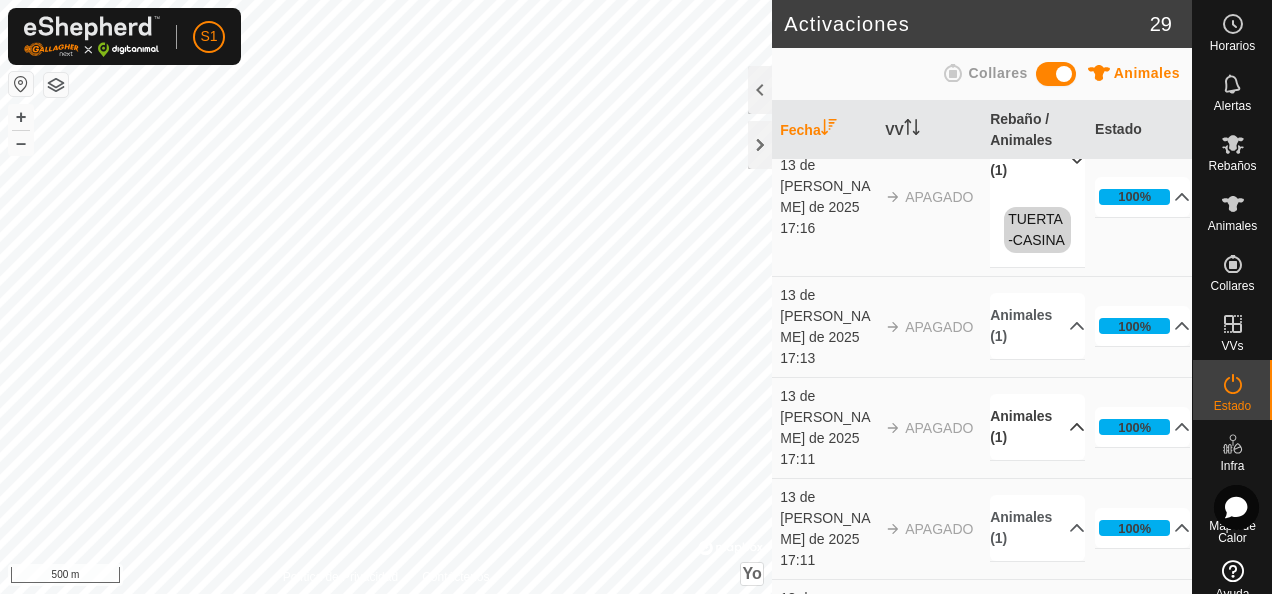 click on "Animales (1)" at bounding box center [1037, 427] 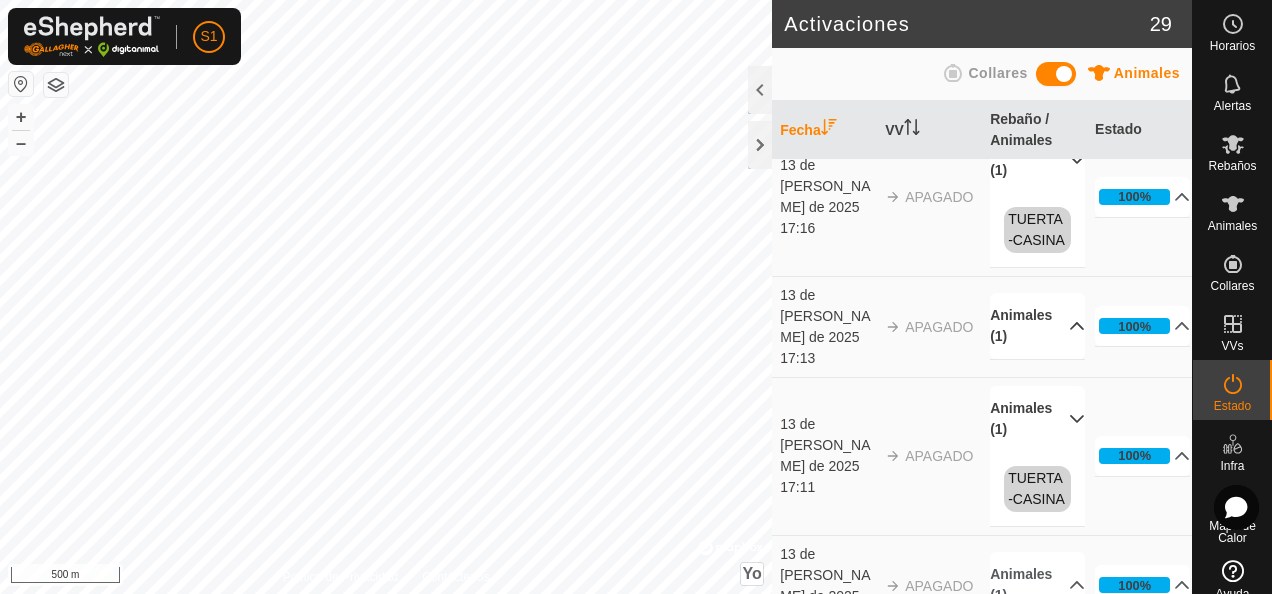 click on "Animales (1)" at bounding box center [1037, 326] 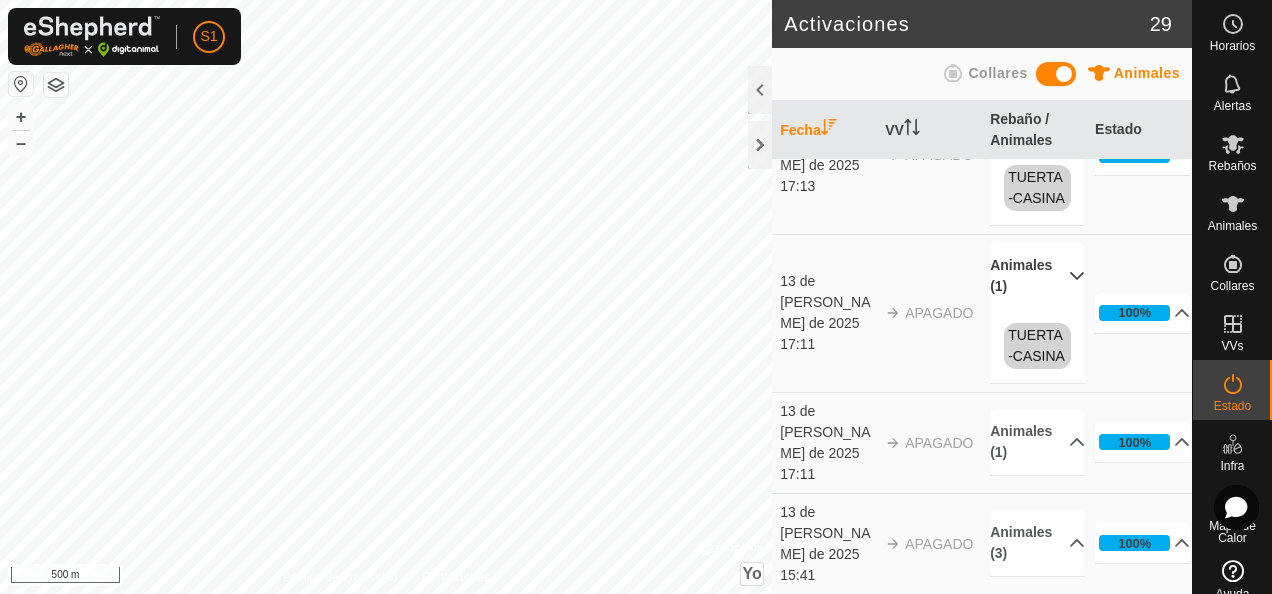 scroll, scrollTop: 600, scrollLeft: 0, axis: vertical 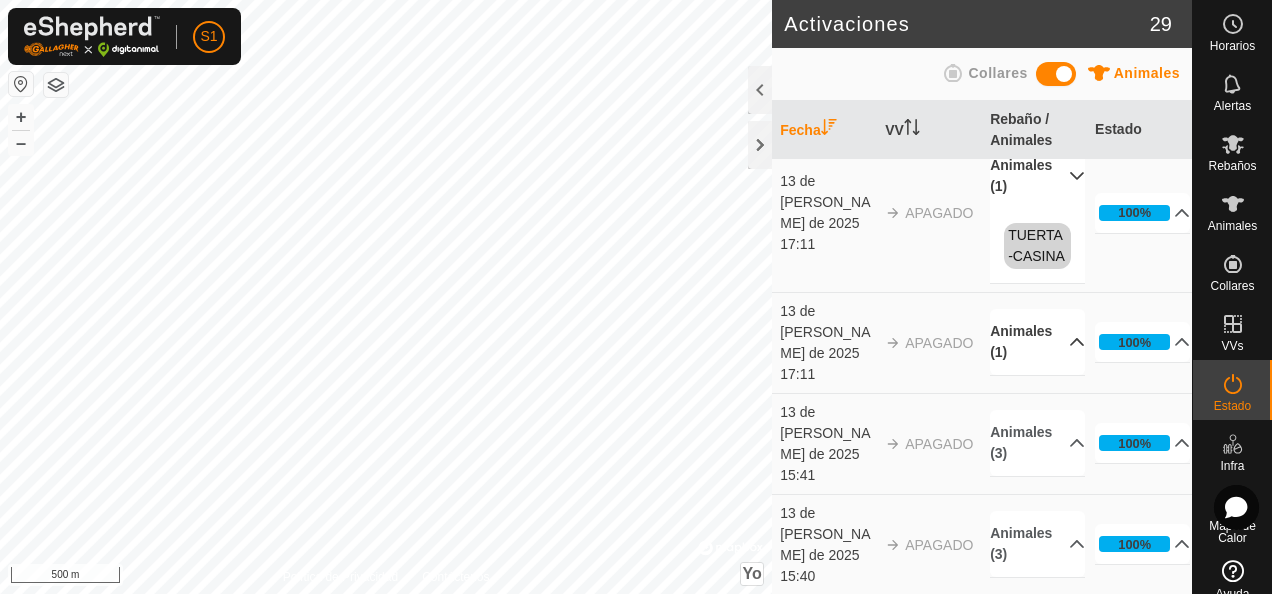 click on "Animales (1)" at bounding box center [1037, 342] 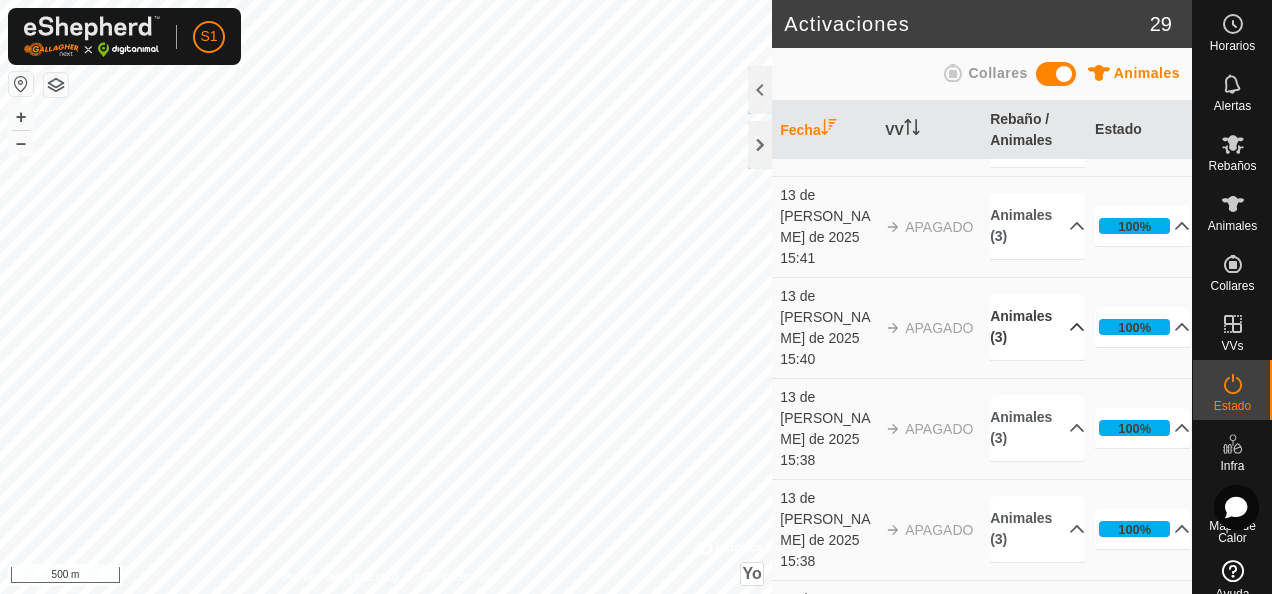 scroll, scrollTop: 900, scrollLeft: 0, axis: vertical 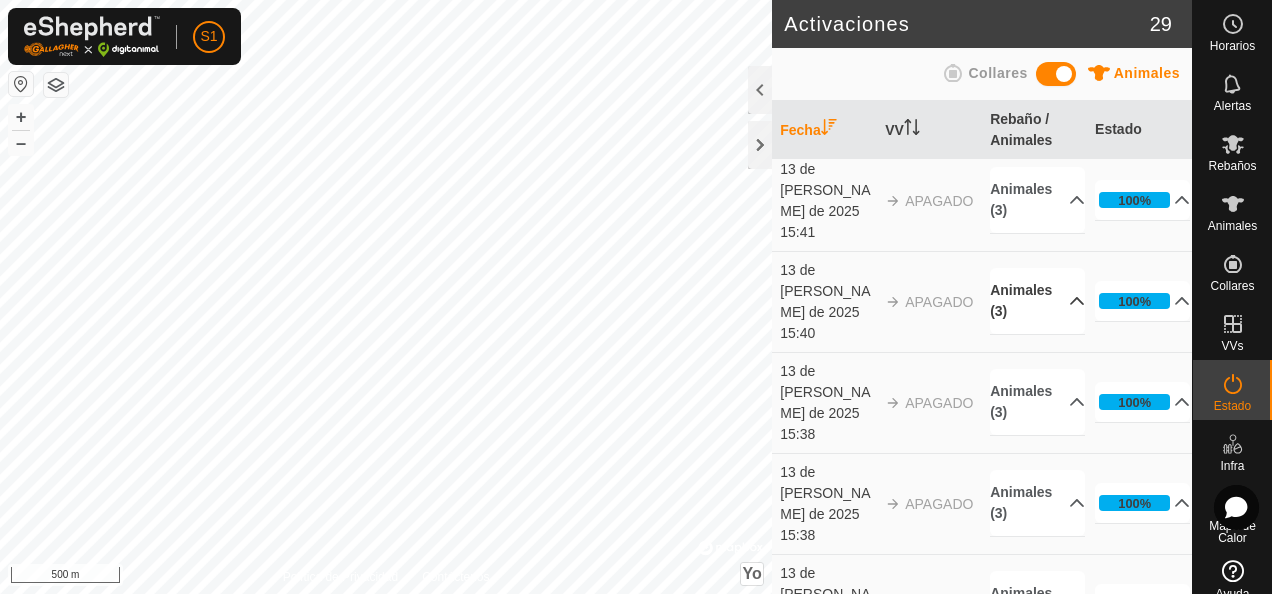click on "Animales (3)" at bounding box center [1037, 301] 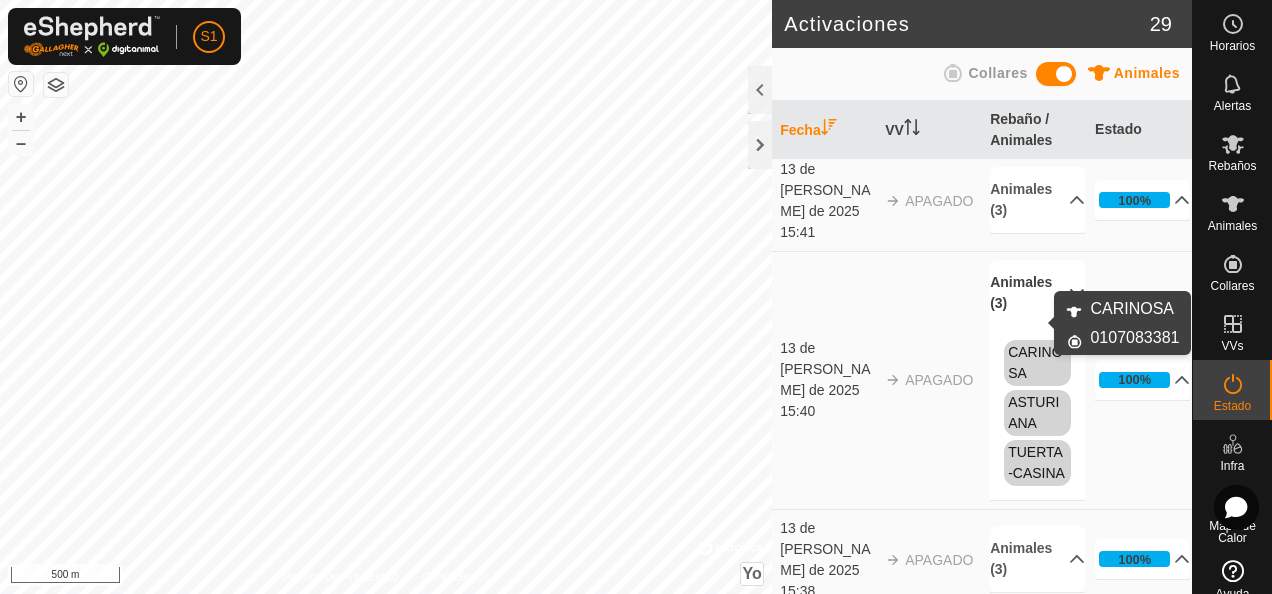 click on "CARINOSA" at bounding box center (1035, 362) 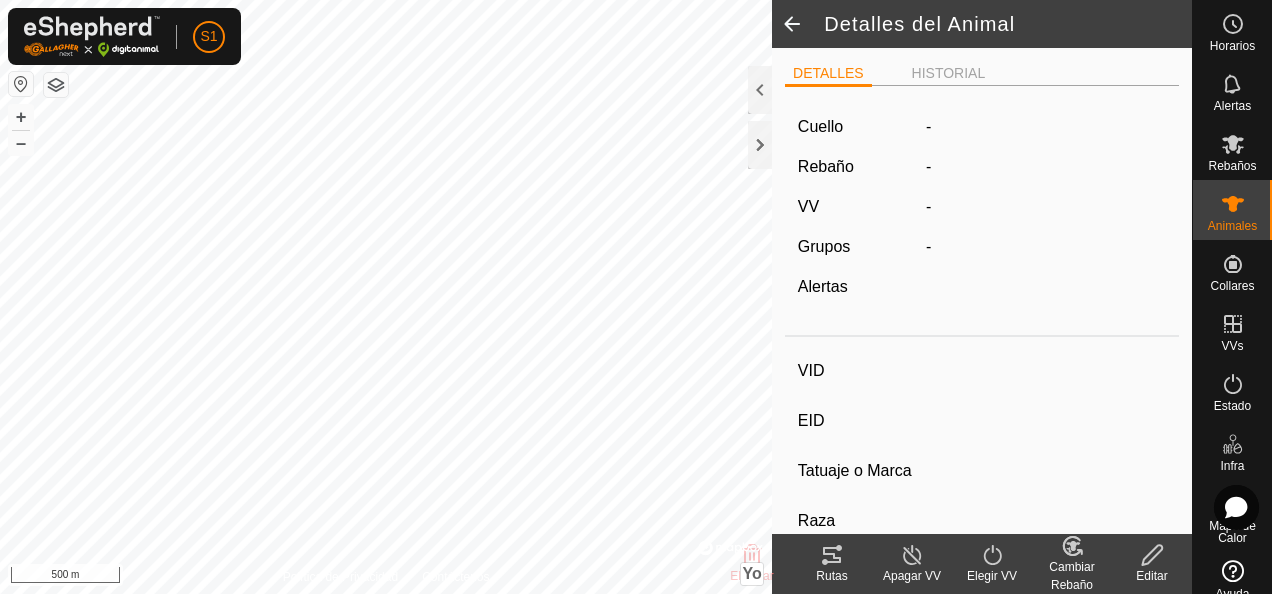 type on "CARINOSA" 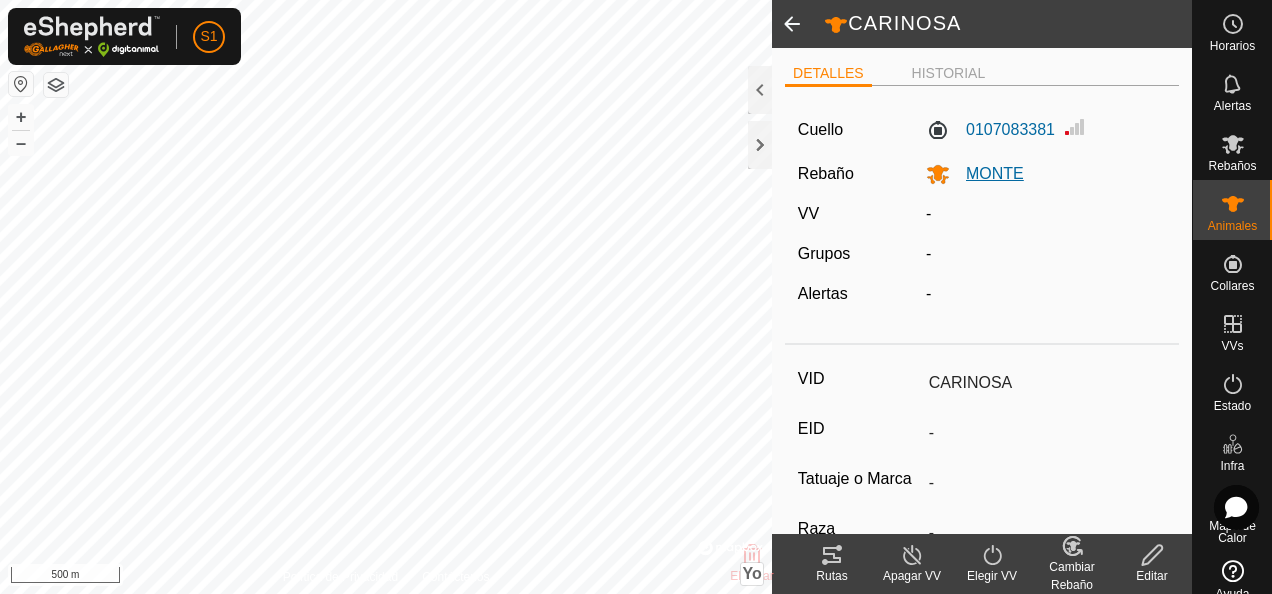 click on "MONTE" 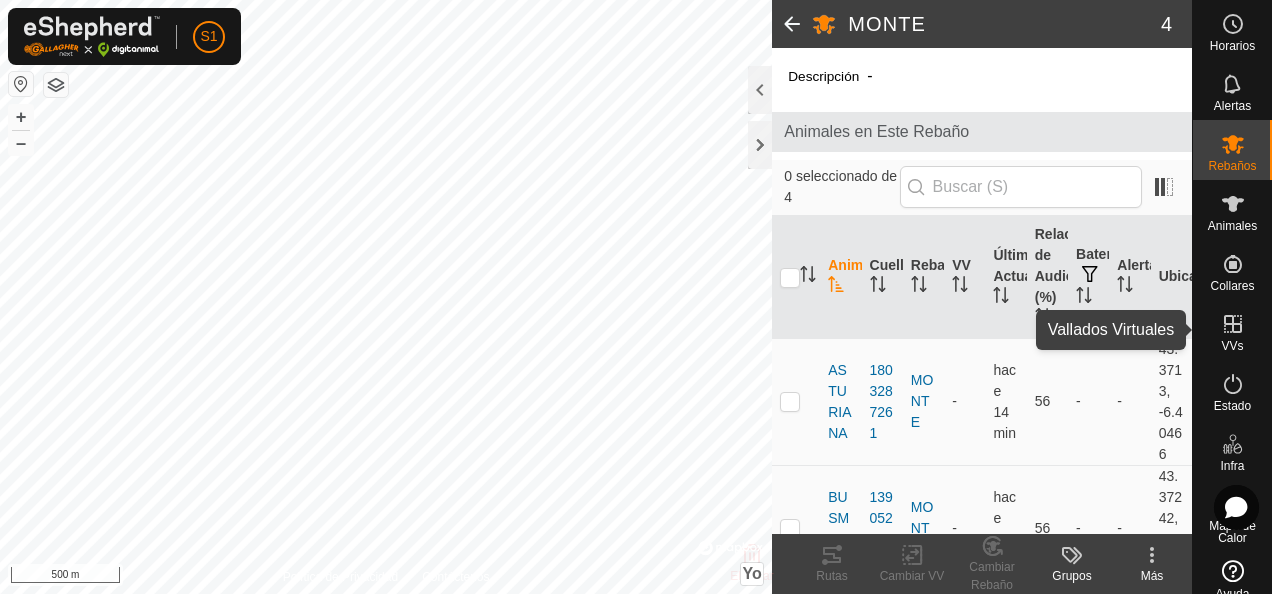 click 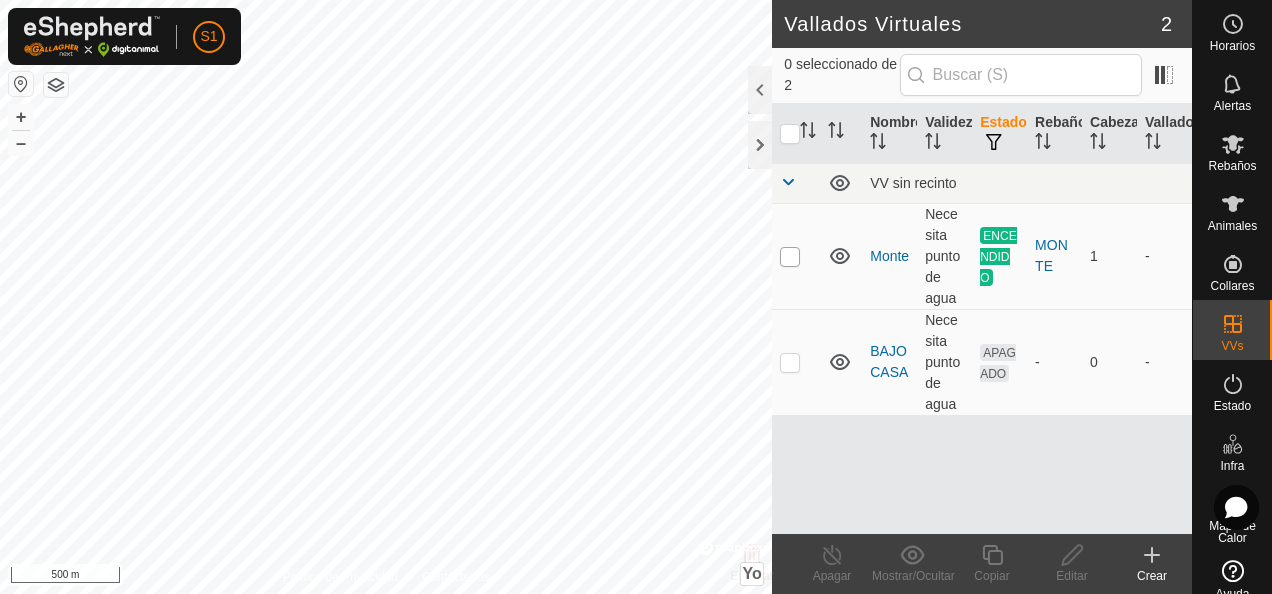 click at bounding box center [790, 257] 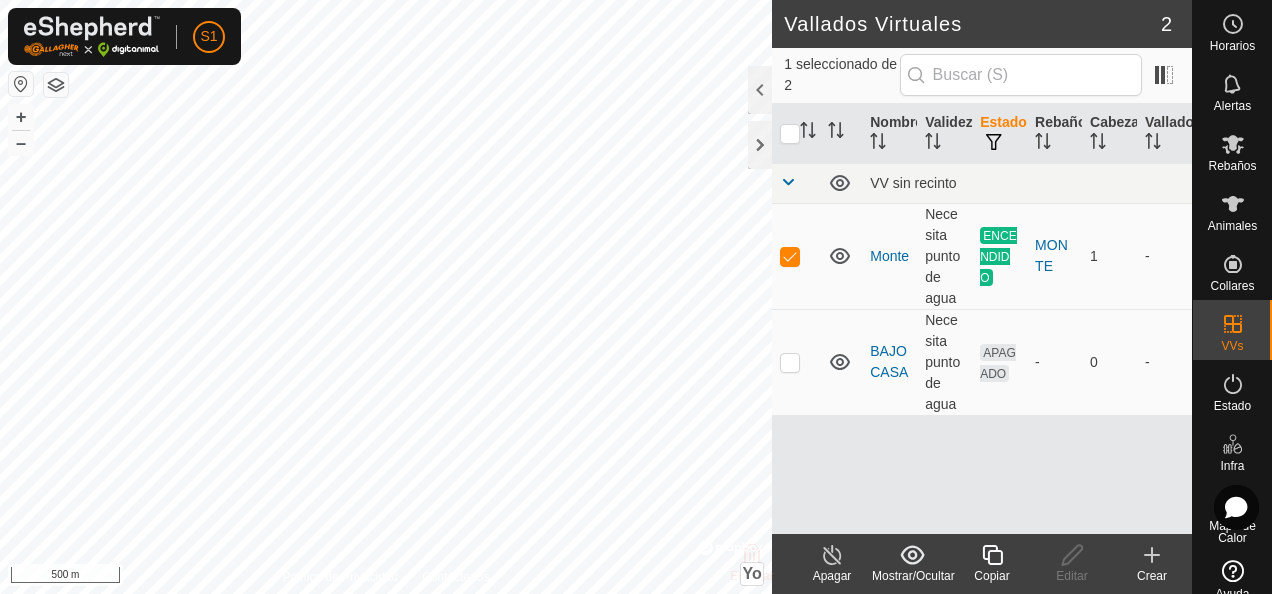 click 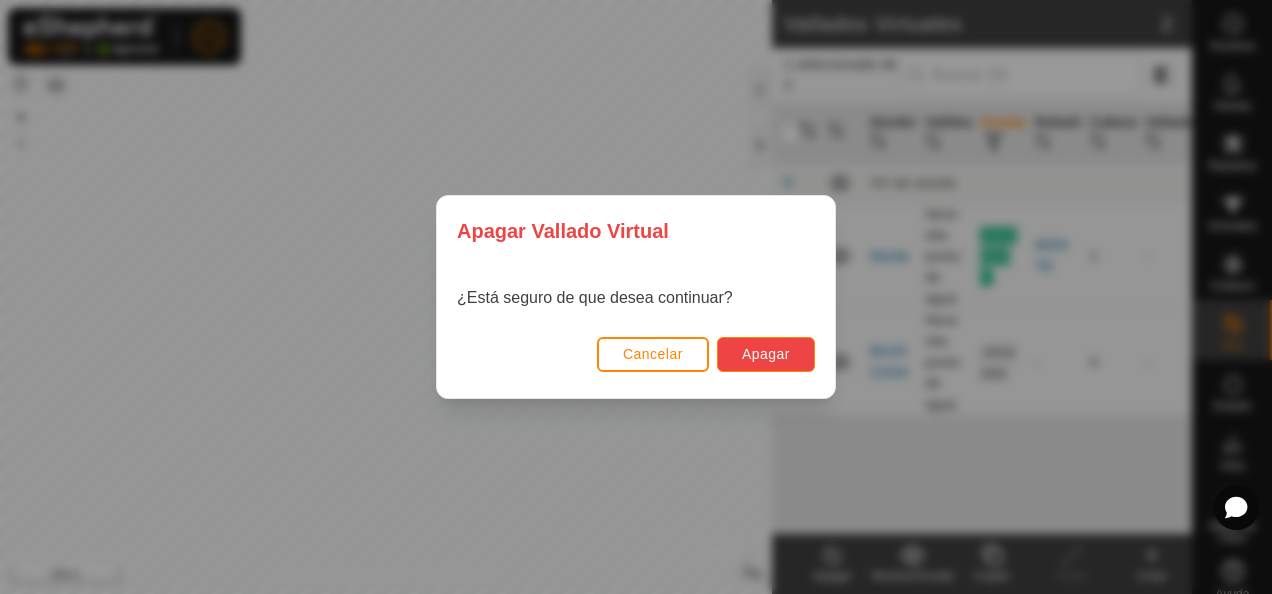 click on "Apagar" at bounding box center (766, 354) 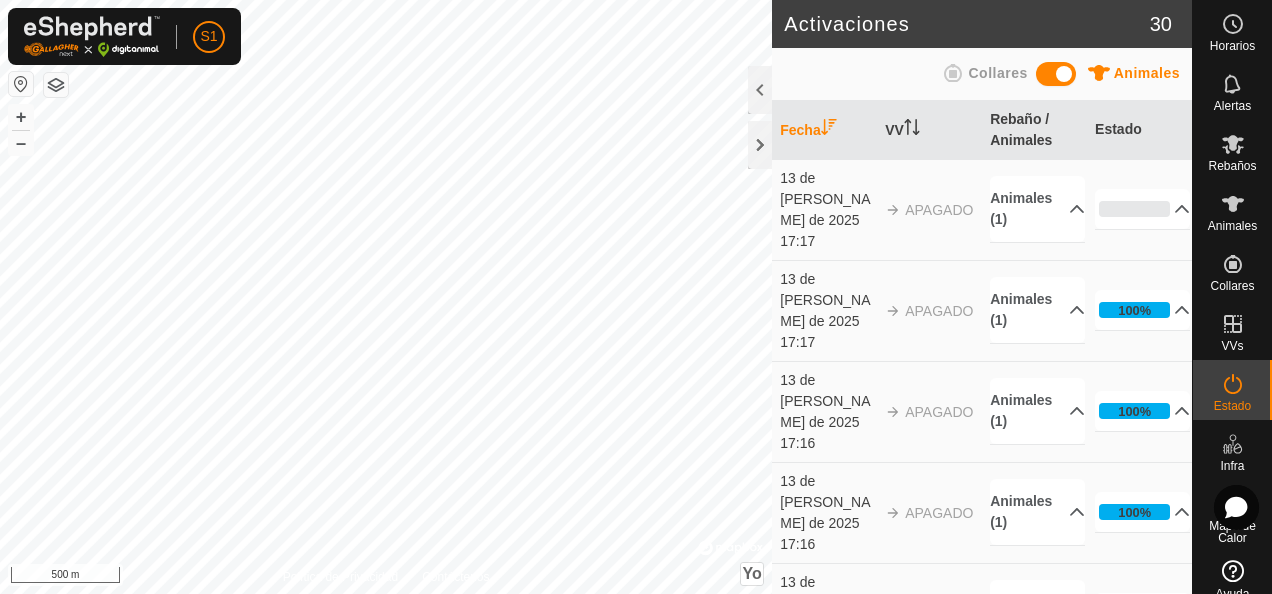 click on "Collares" at bounding box center (997, 73) 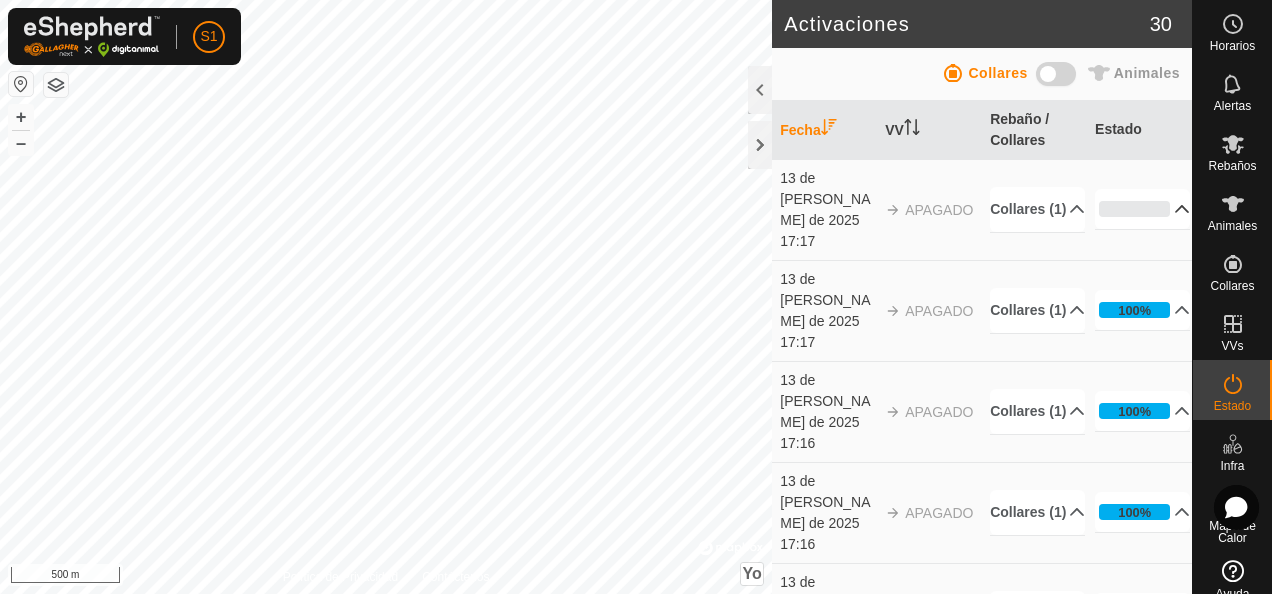 click on "0%" at bounding box center (1142, 209) 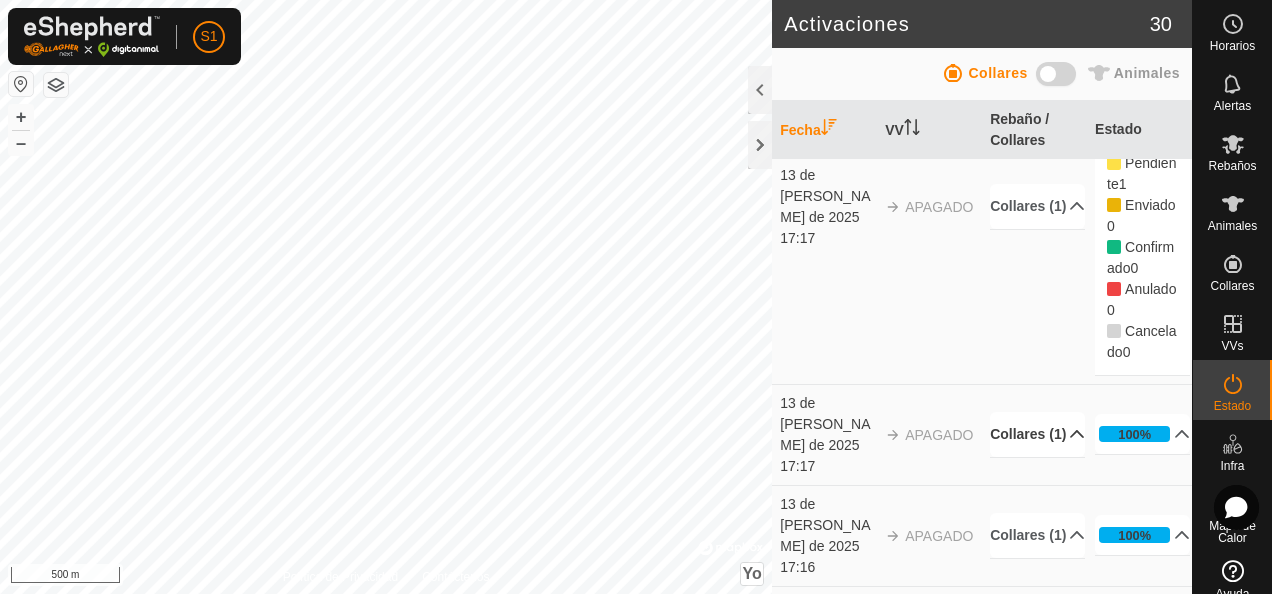 scroll, scrollTop: 200, scrollLeft: 0, axis: vertical 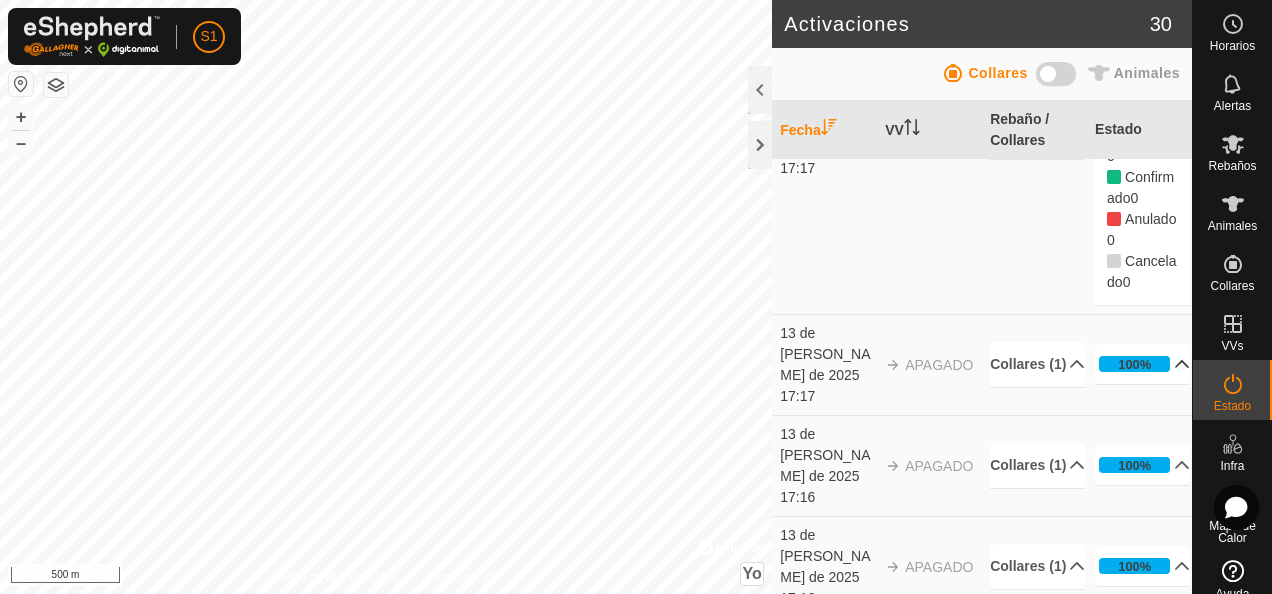click on "100%" at bounding box center (1142, 364) 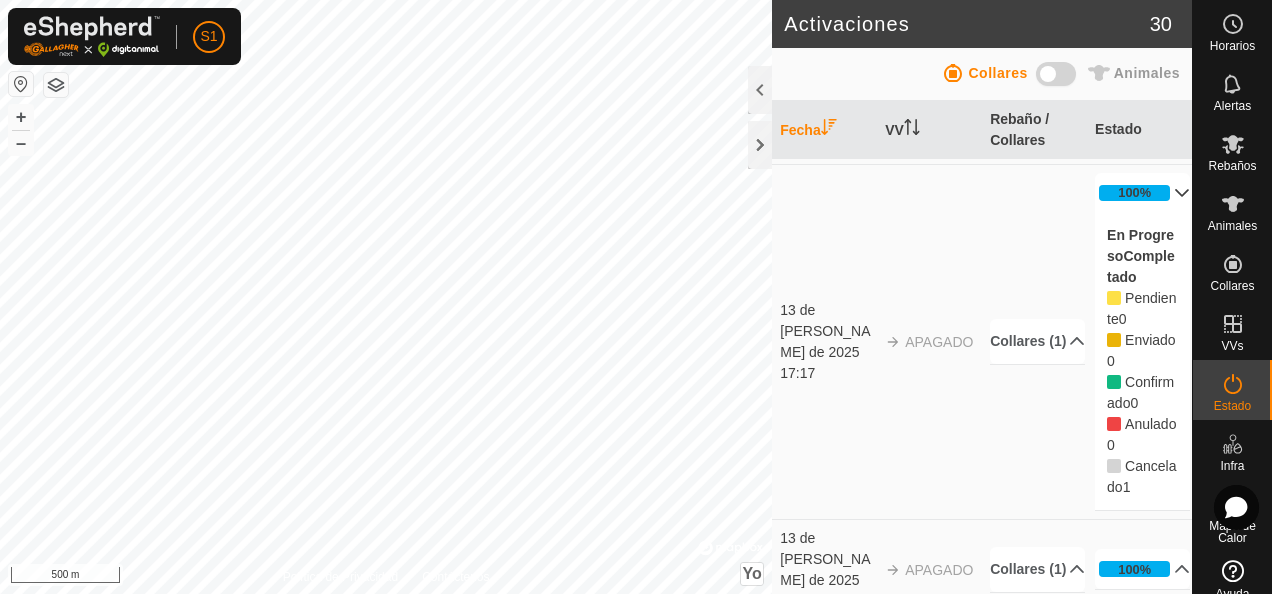 scroll, scrollTop: 0, scrollLeft: 0, axis: both 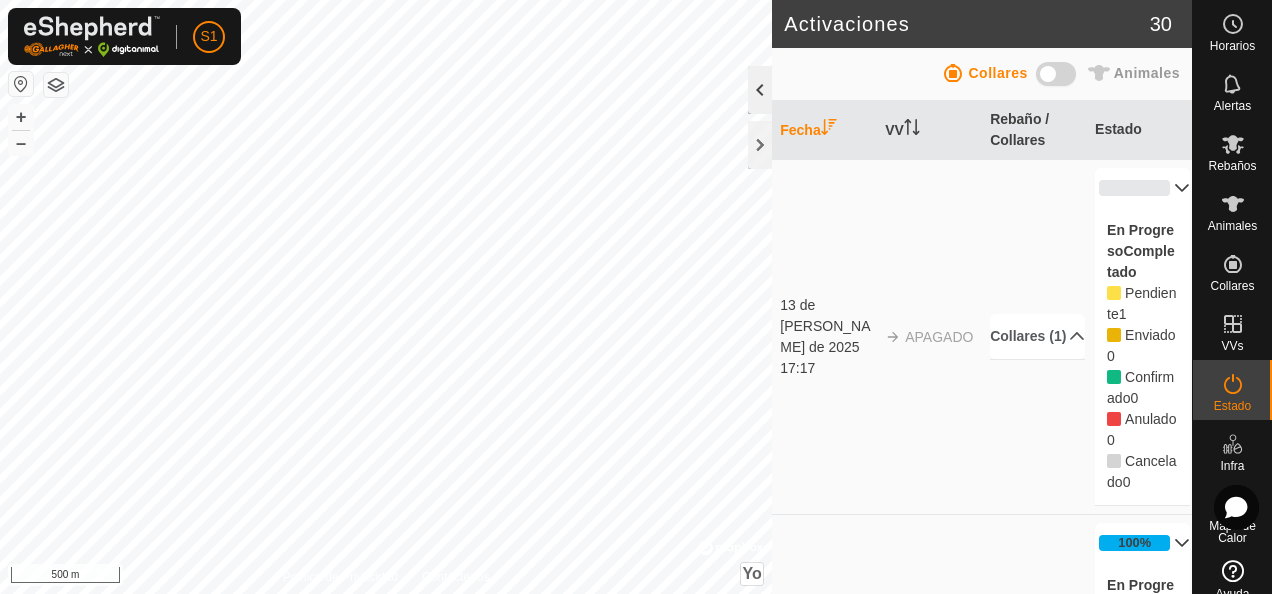click 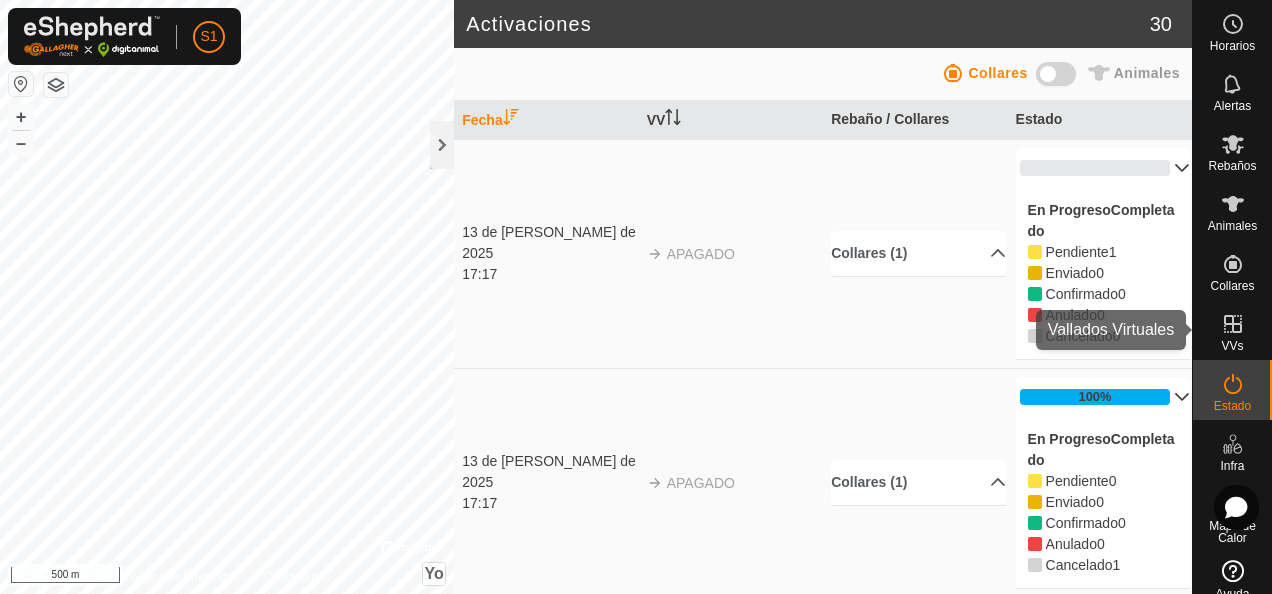 click 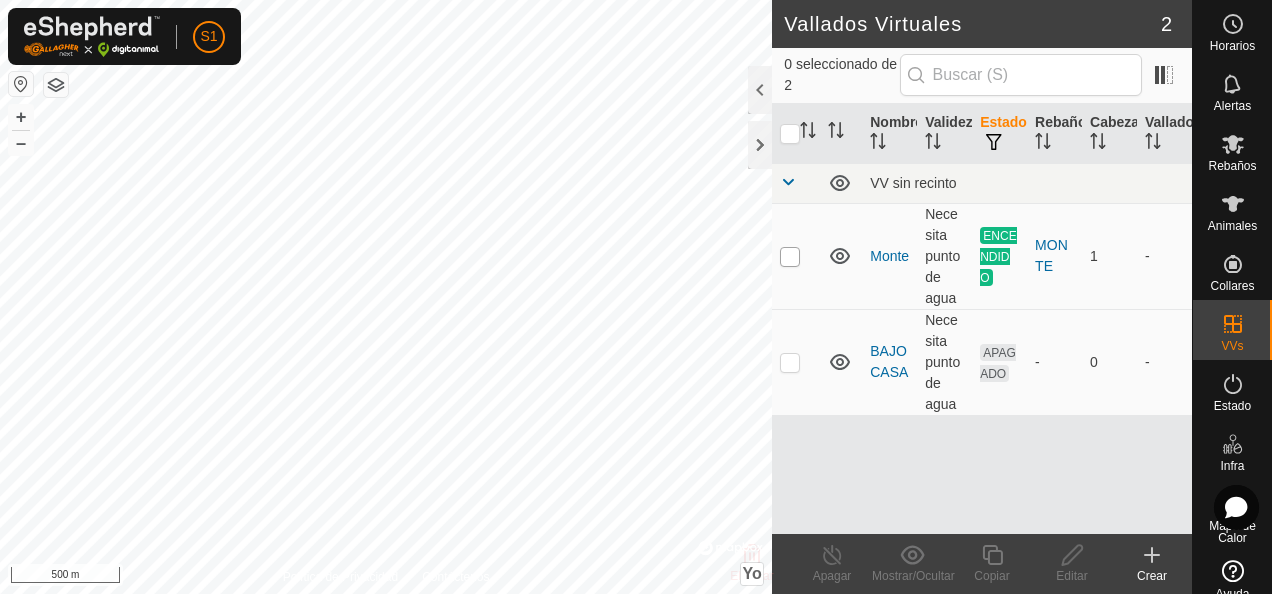 click at bounding box center [790, 257] 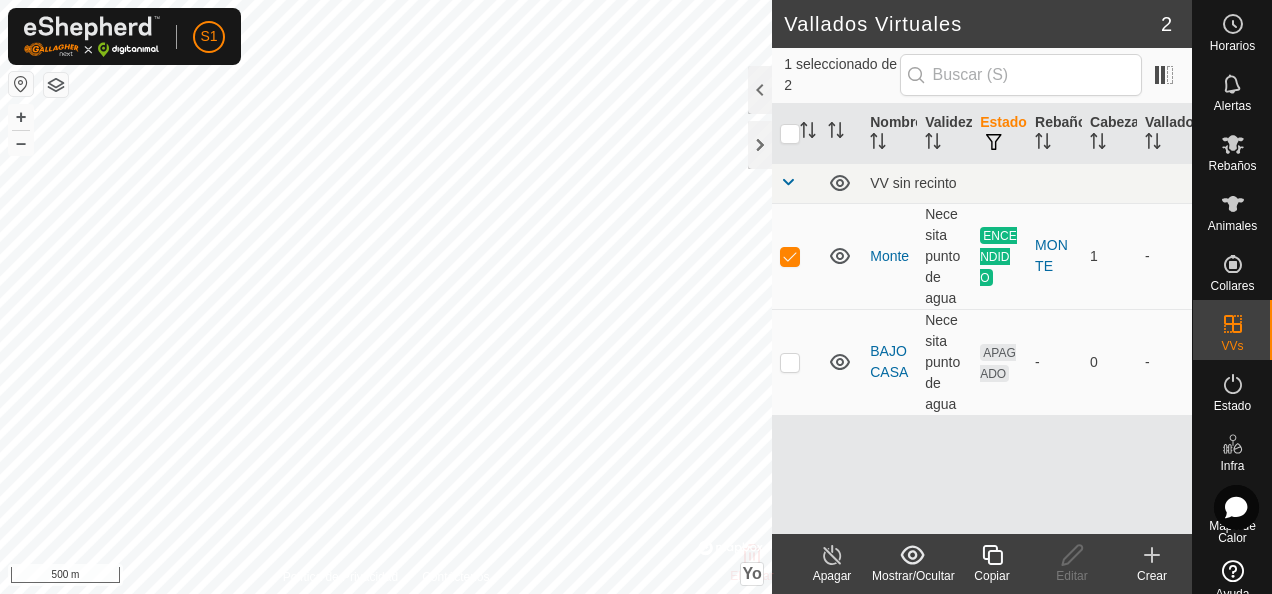 click on "Apagar" 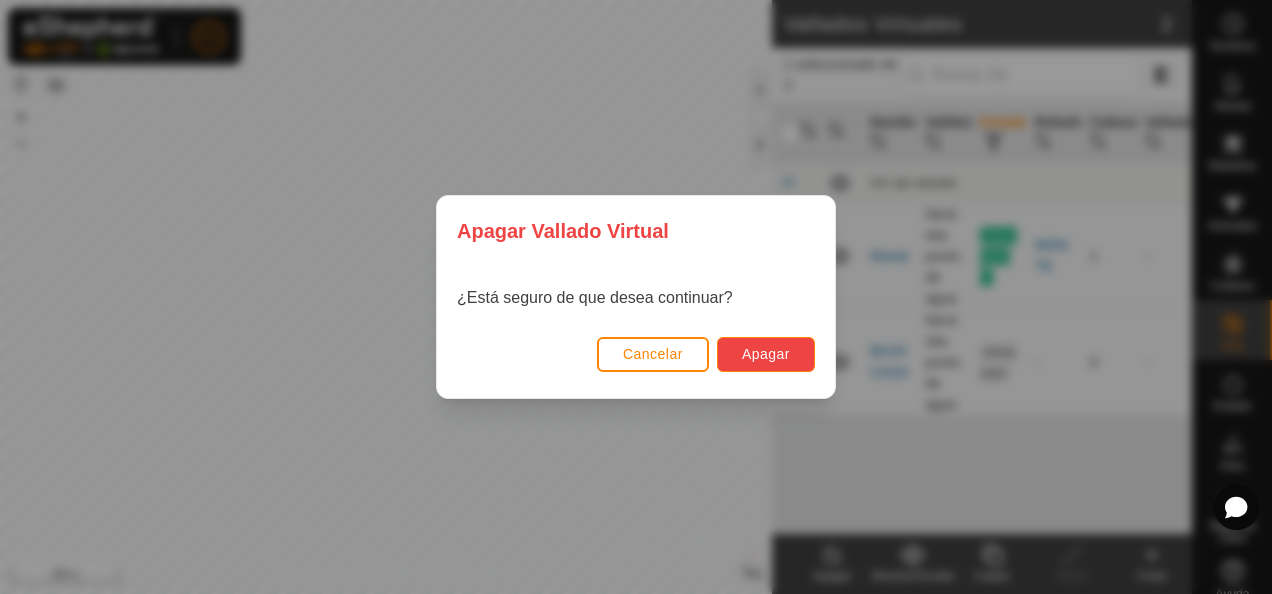 click on "Apagar" at bounding box center [766, 354] 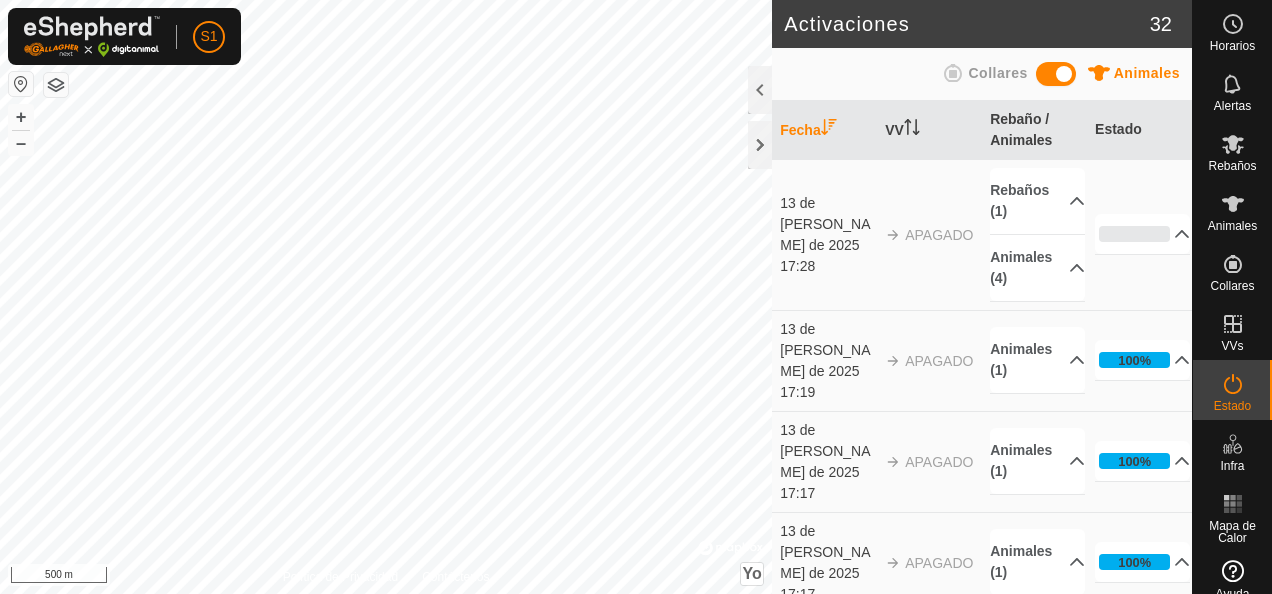 scroll, scrollTop: 0, scrollLeft: 0, axis: both 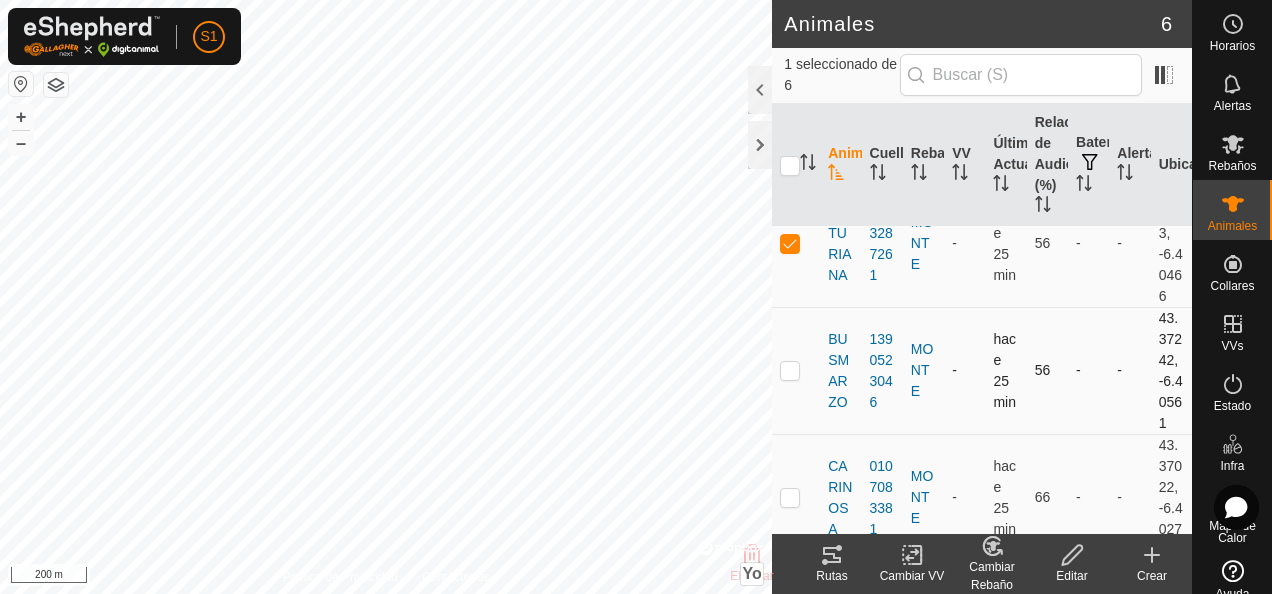 click at bounding box center [790, 370] 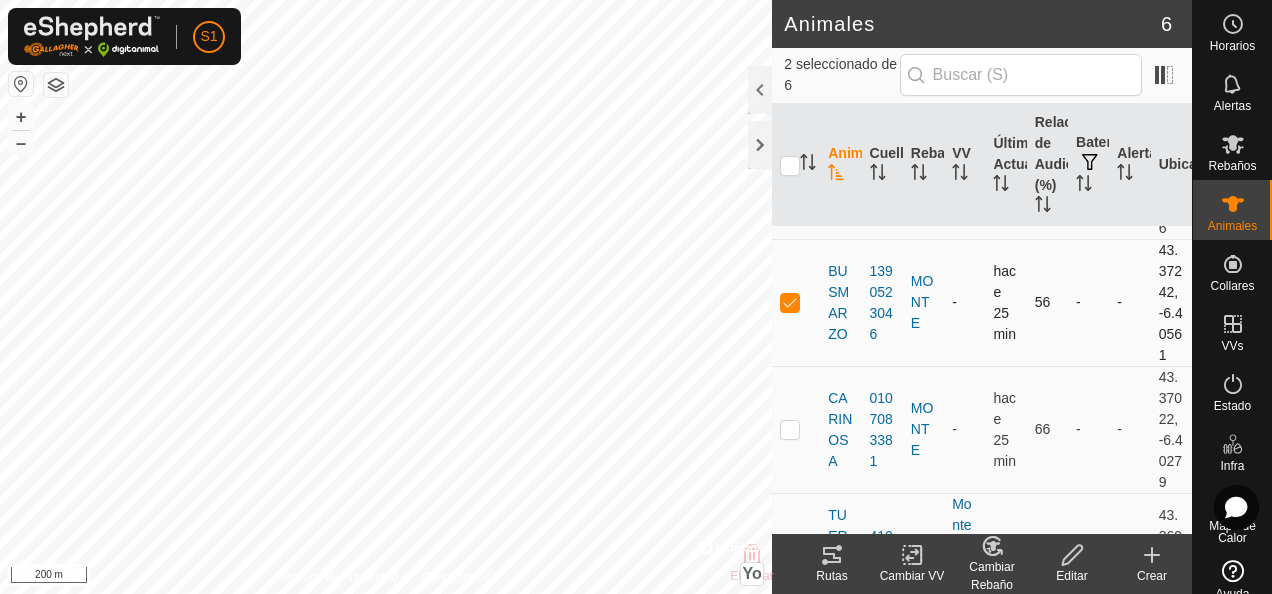 scroll, scrollTop: 400, scrollLeft: 0, axis: vertical 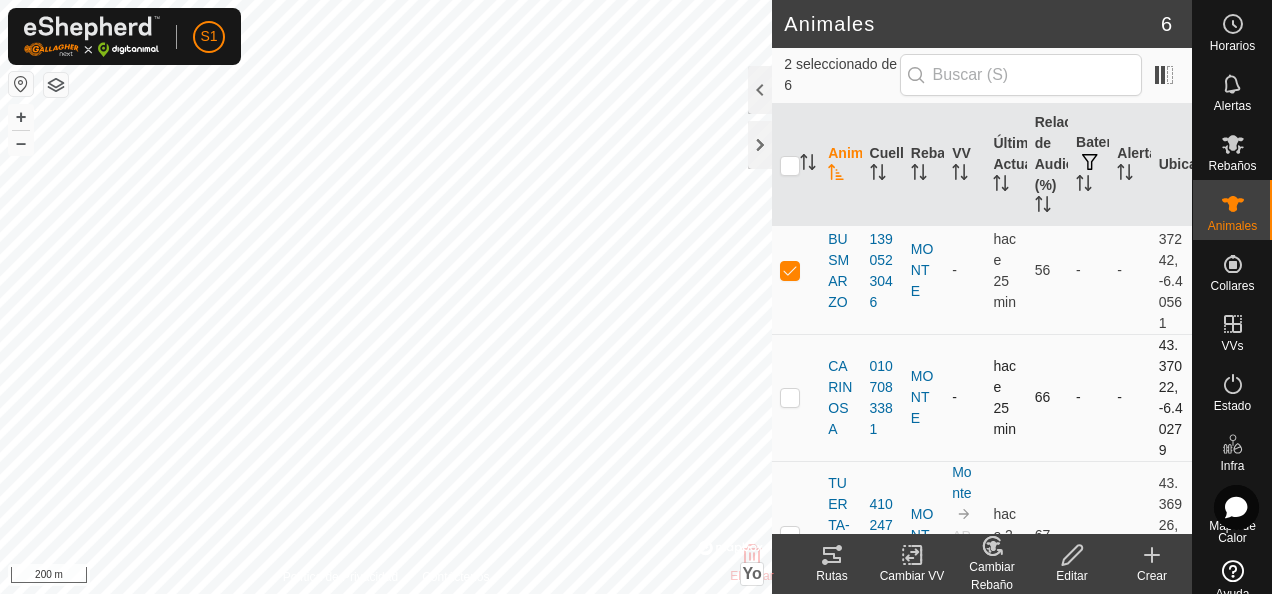 click at bounding box center (790, 397) 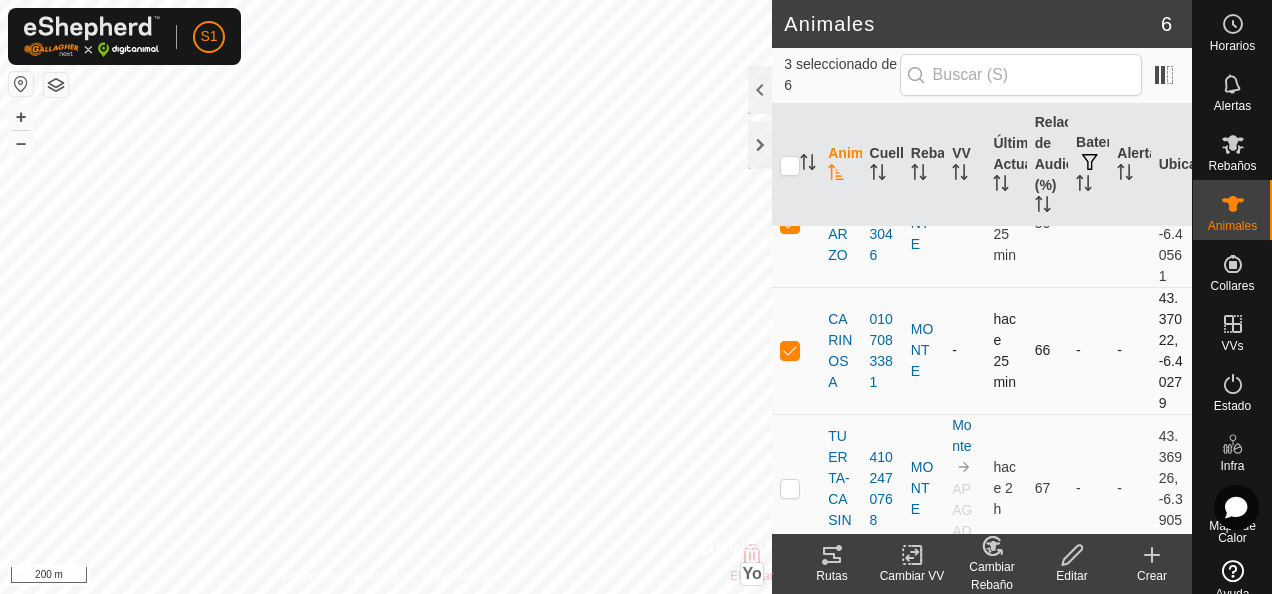 scroll, scrollTop: 472, scrollLeft: 0, axis: vertical 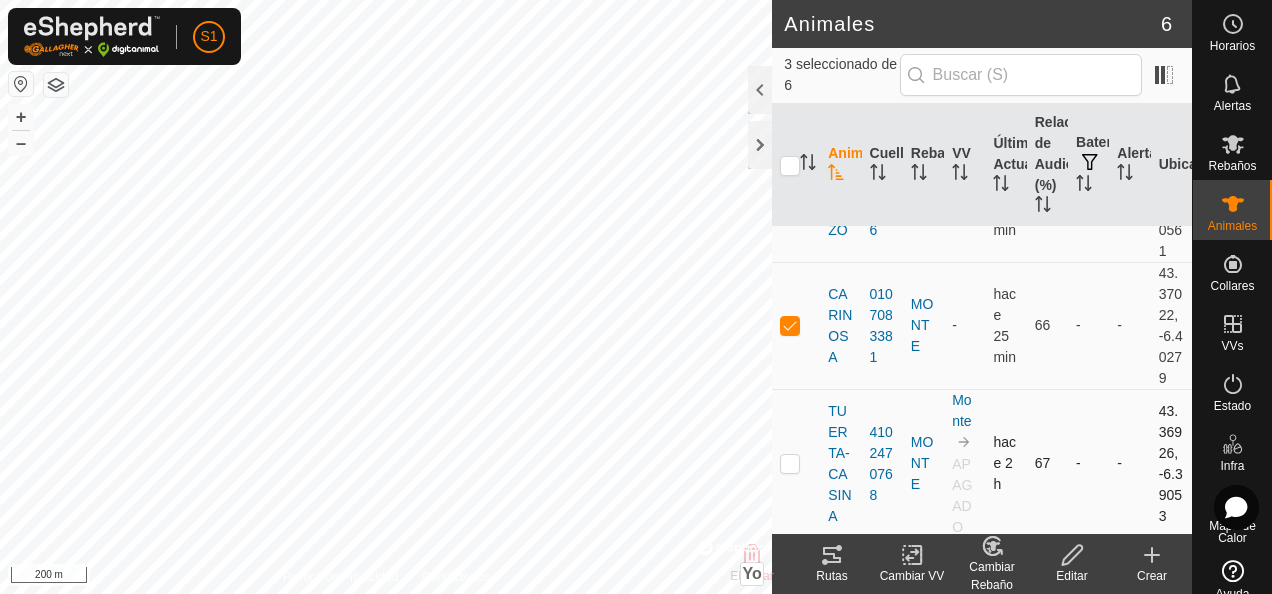 click at bounding box center [790, 463] 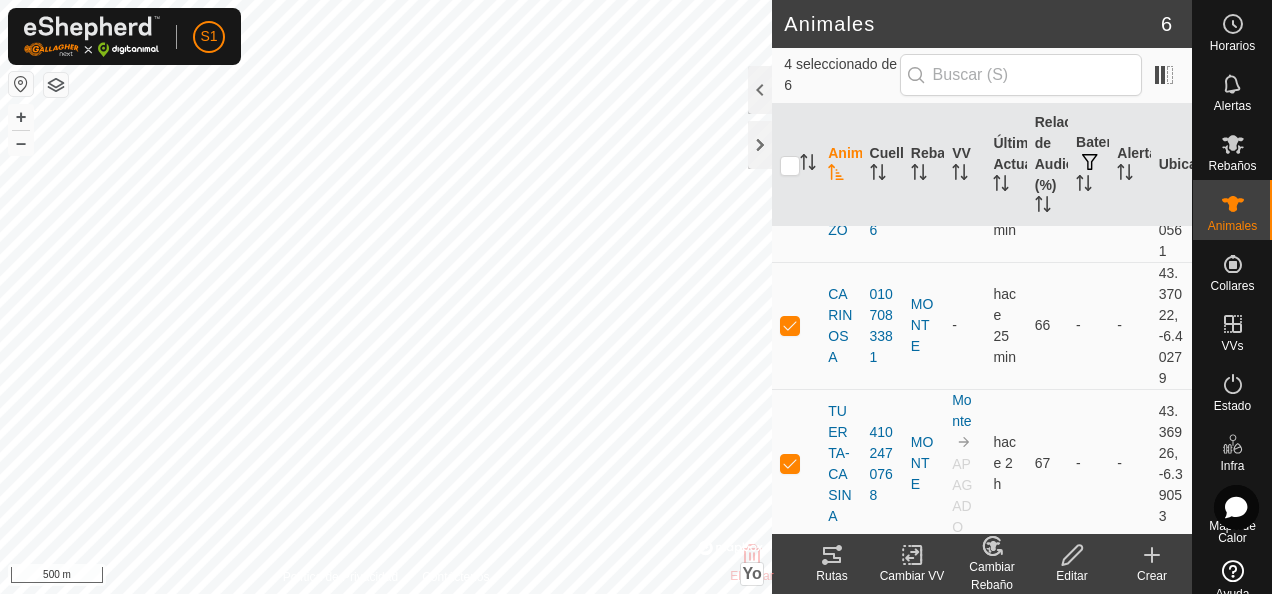 click 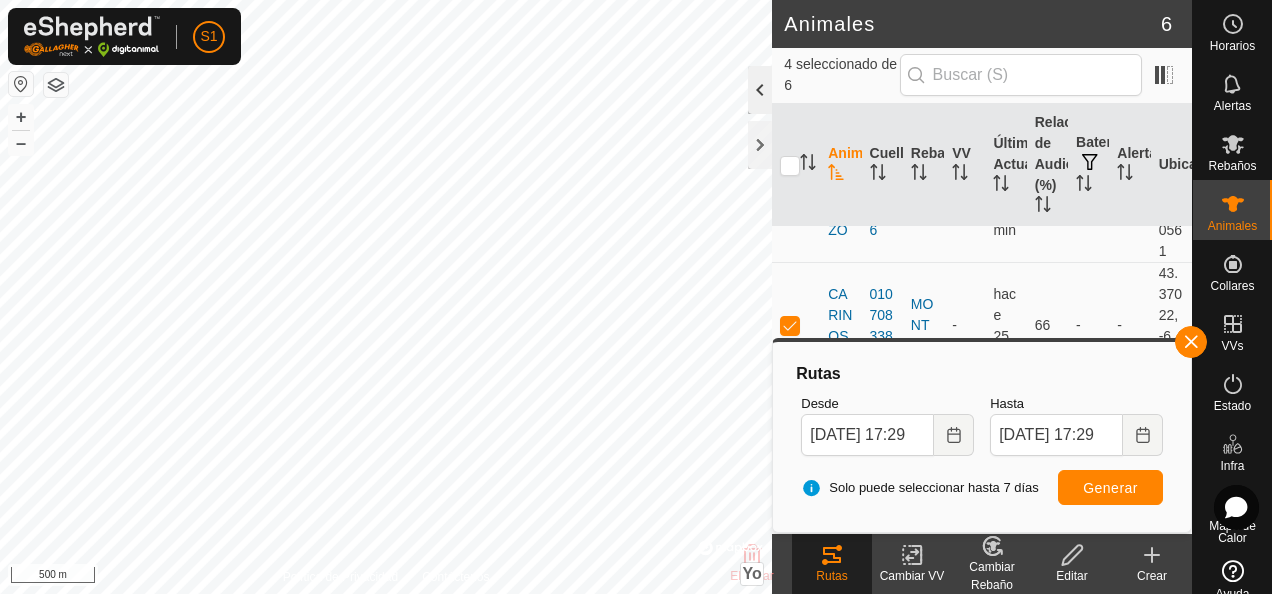 click 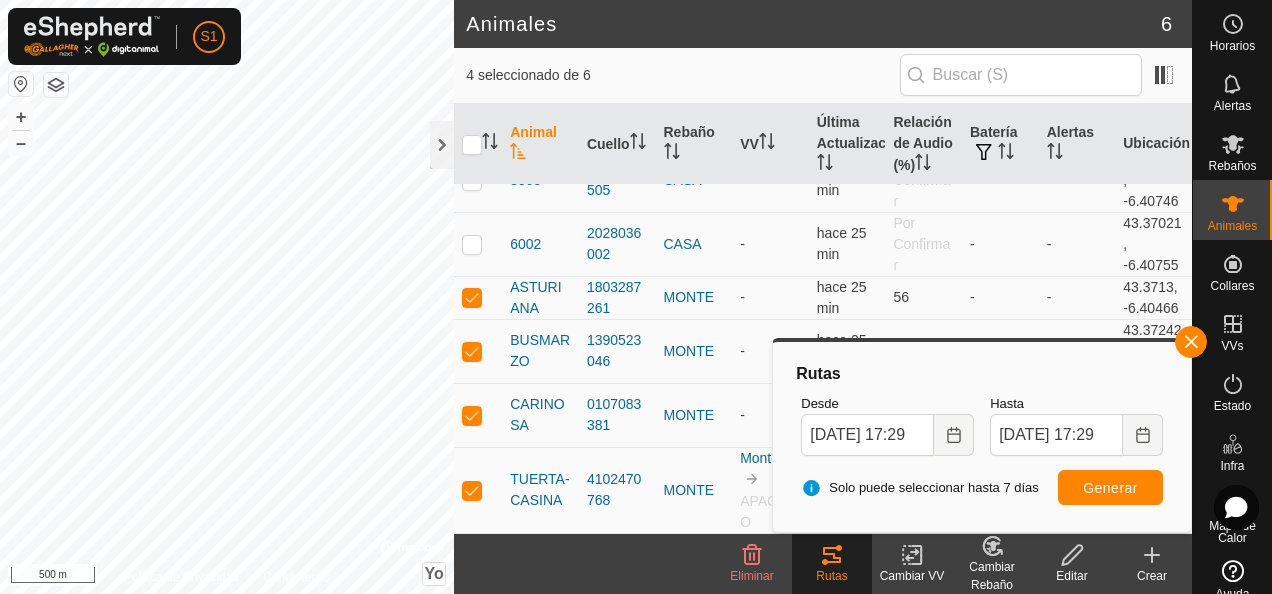 scroll, scrollTop: 32, scrollLeft: 0, axis: vertical 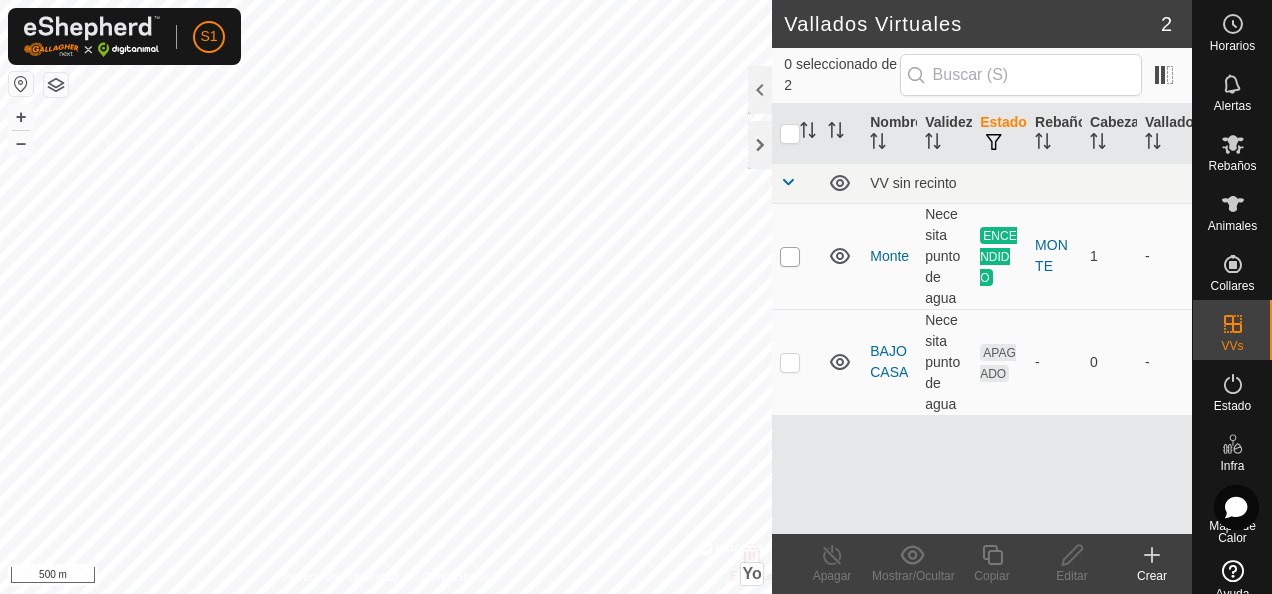 click at bounding box center (790, 257) 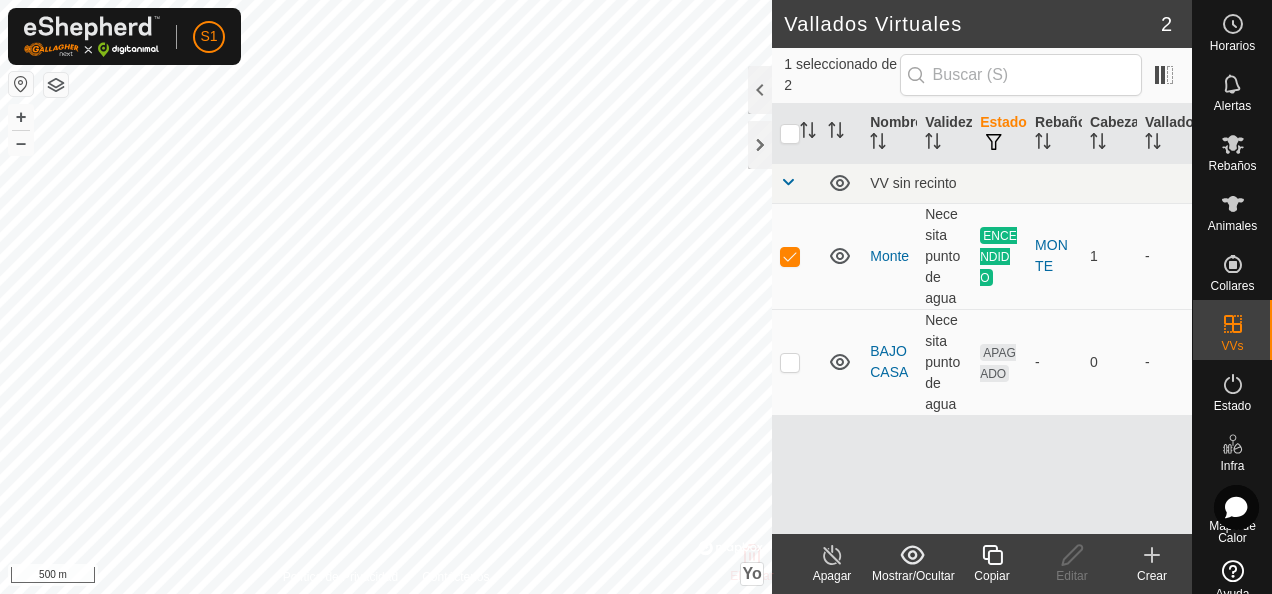 click on "Apagar" 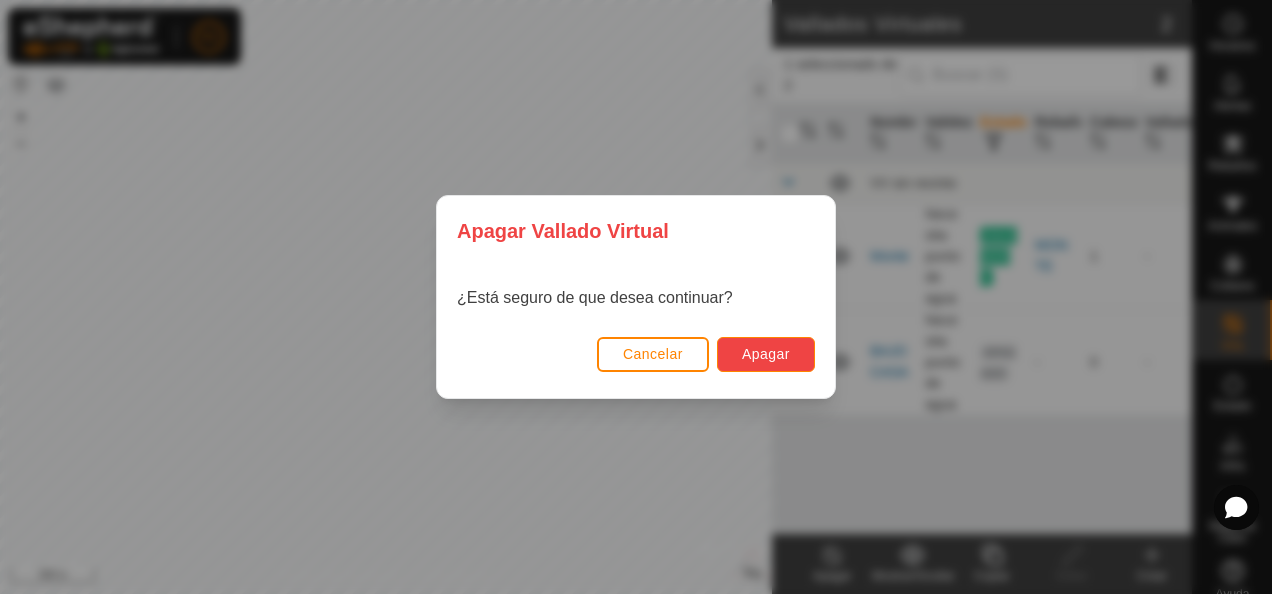 click on "Apagar" at bounding box center [766, 354] 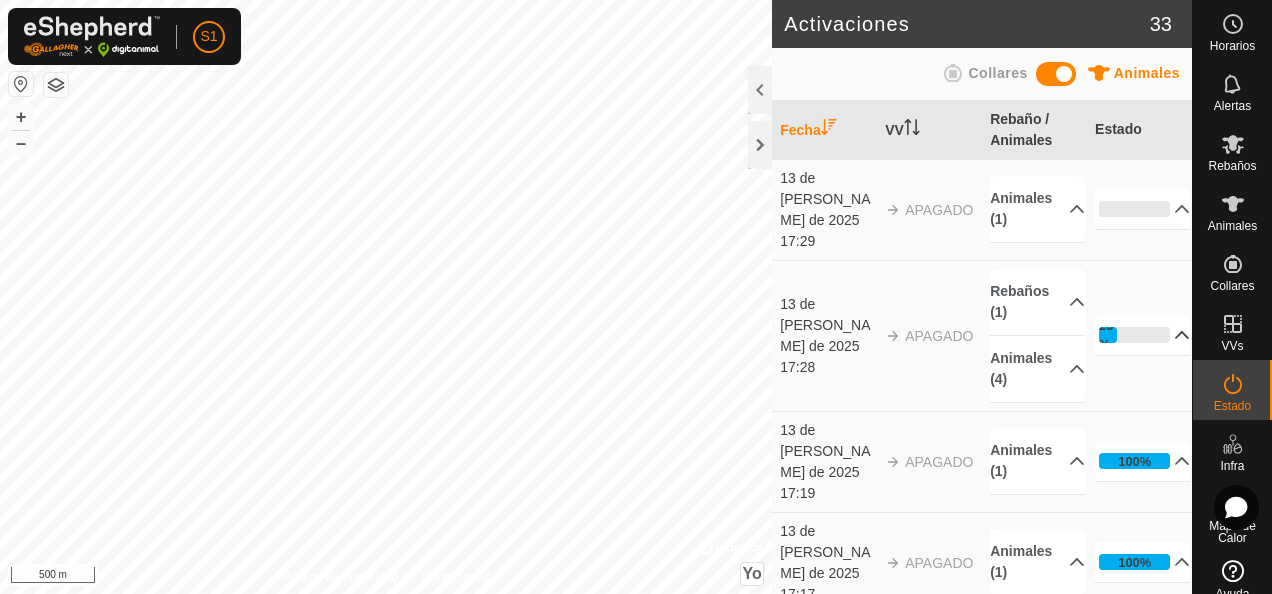click on "25%" at bounding box center [1142, 335] 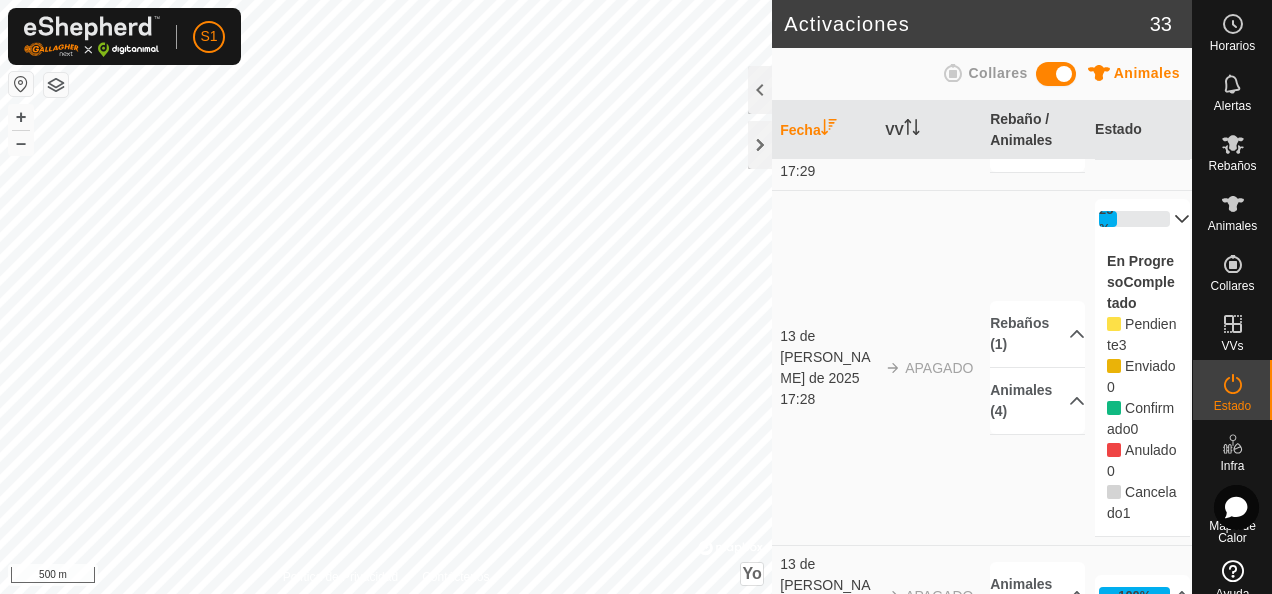 scroll, scrollTop: 0, scrollLeft: 0, axis: both 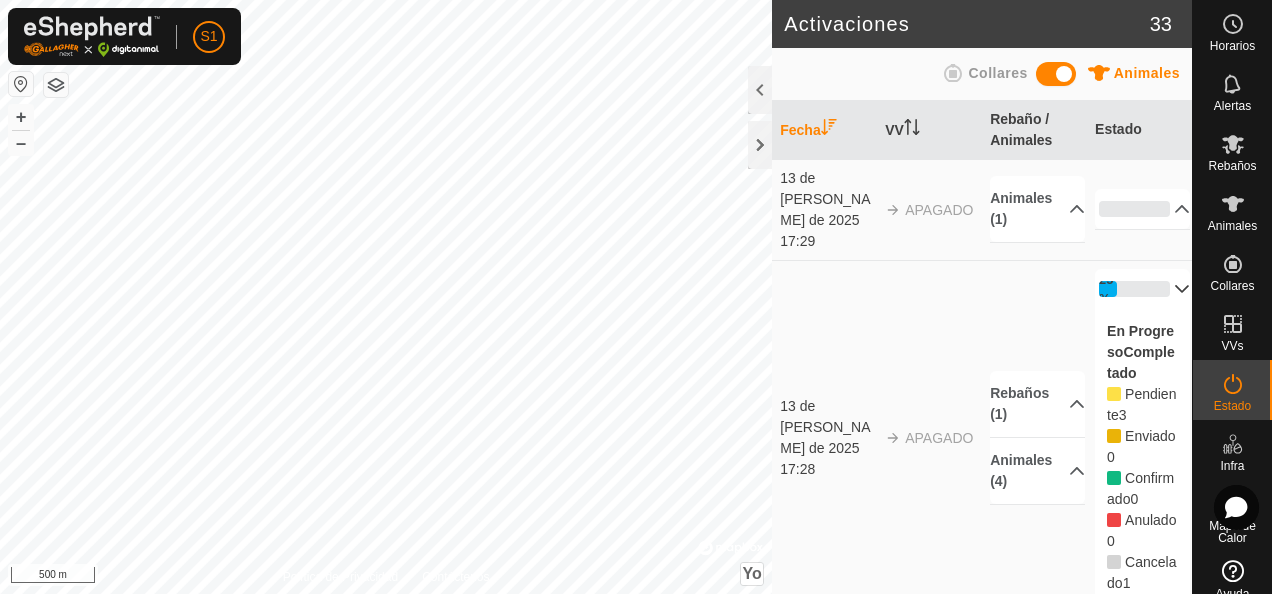 click on "Animales" at bounding box center (1147, 73) 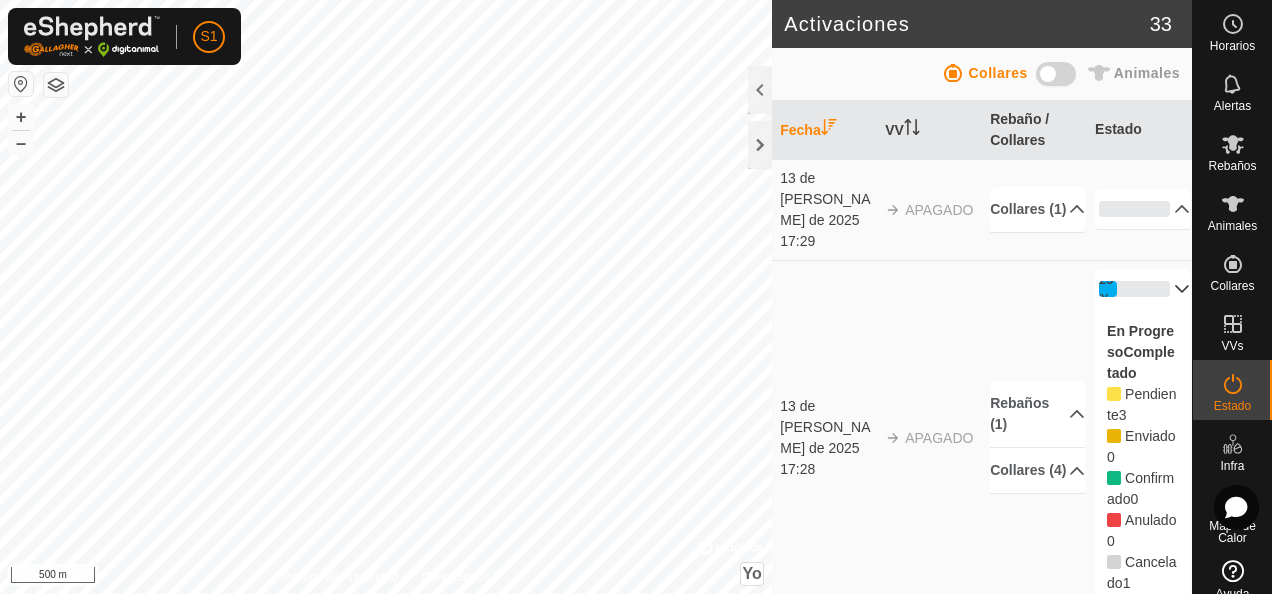 click on "Collares" at bounding box center (997, 73) 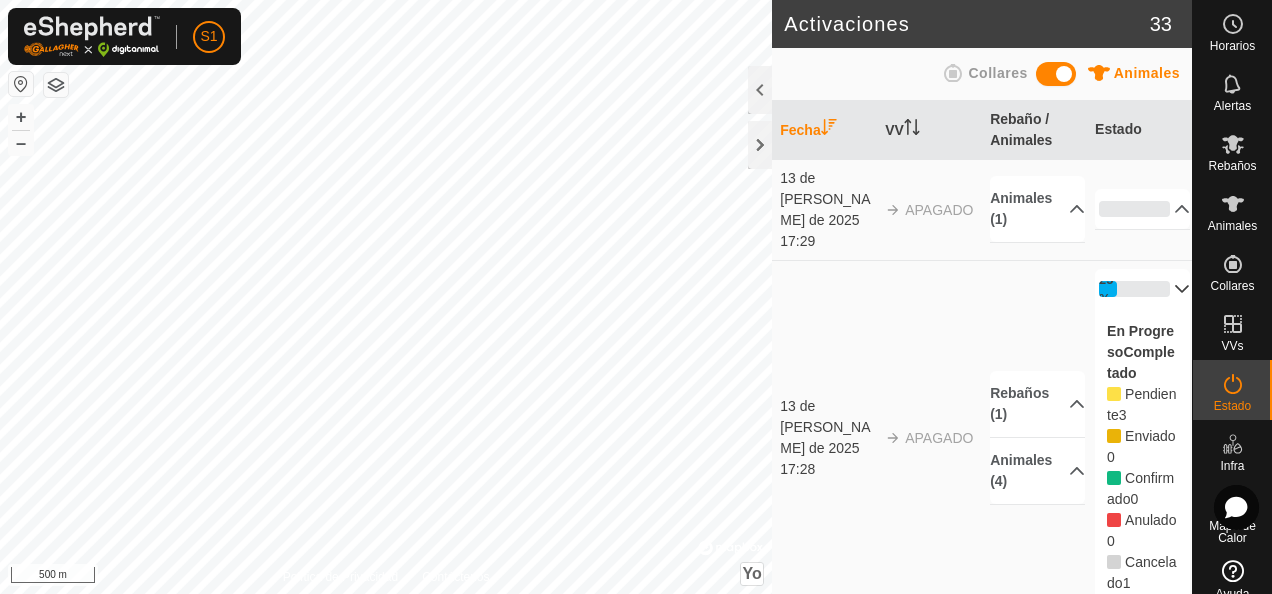 click 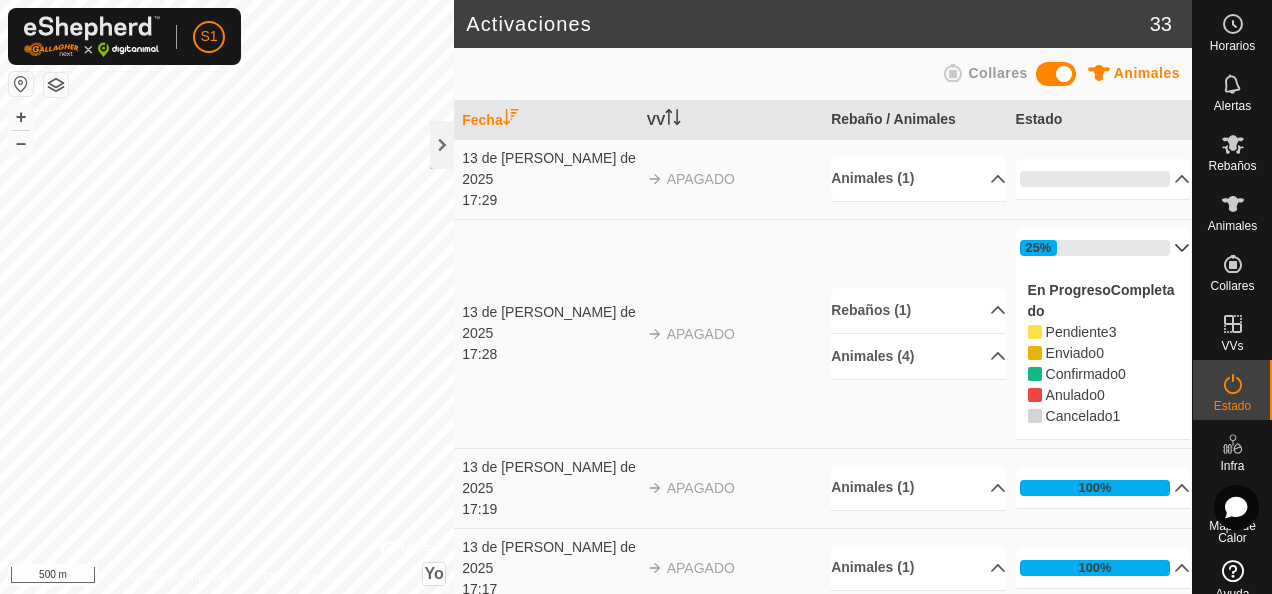 click on "25%" at bounding box center [1103, 248] 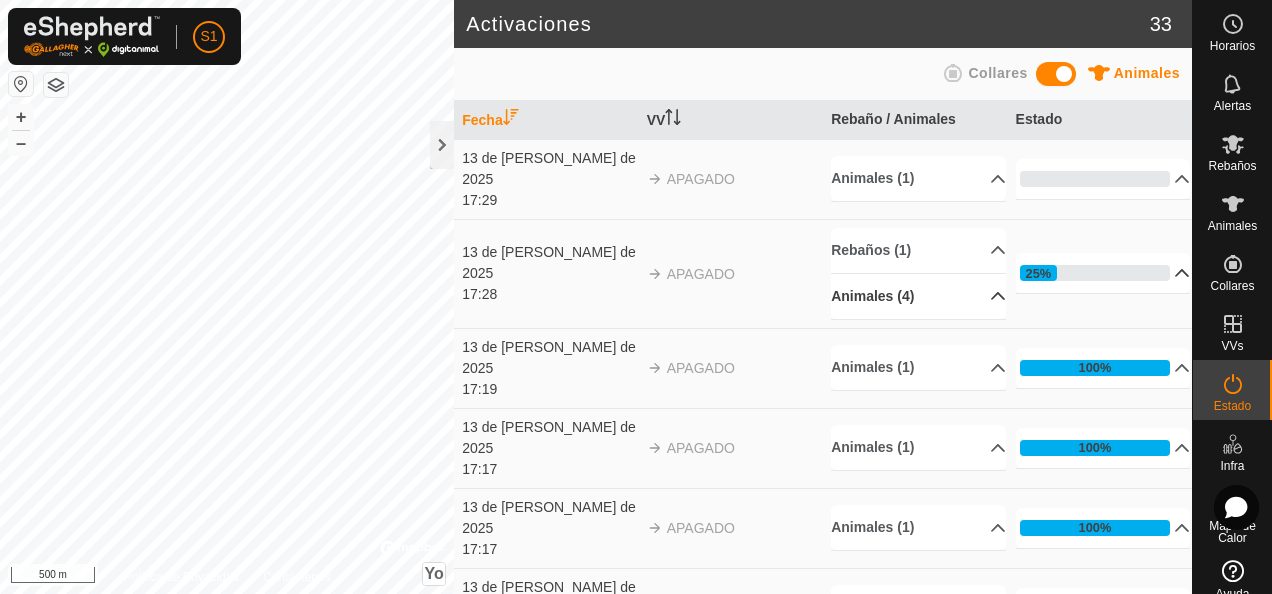 click on "Animales (4)" at bounding box center (918, 296) 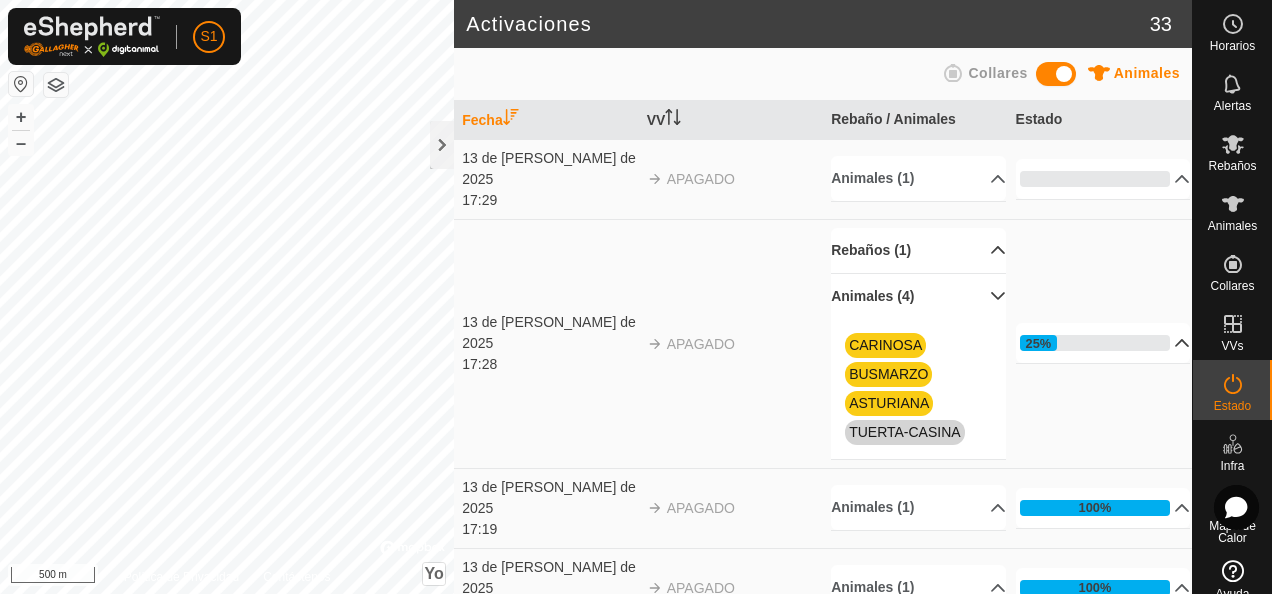 click on "Rebaños (1)" at bounding box center [918, 250] 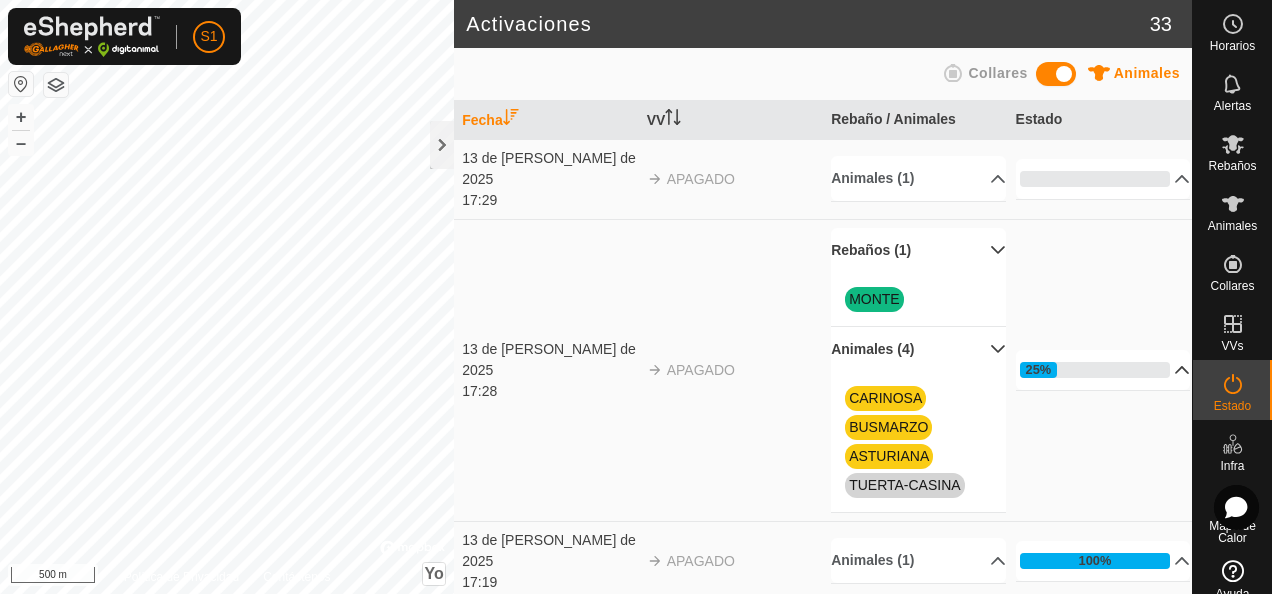 click on "MONTE" at bounding box center (874, 299) 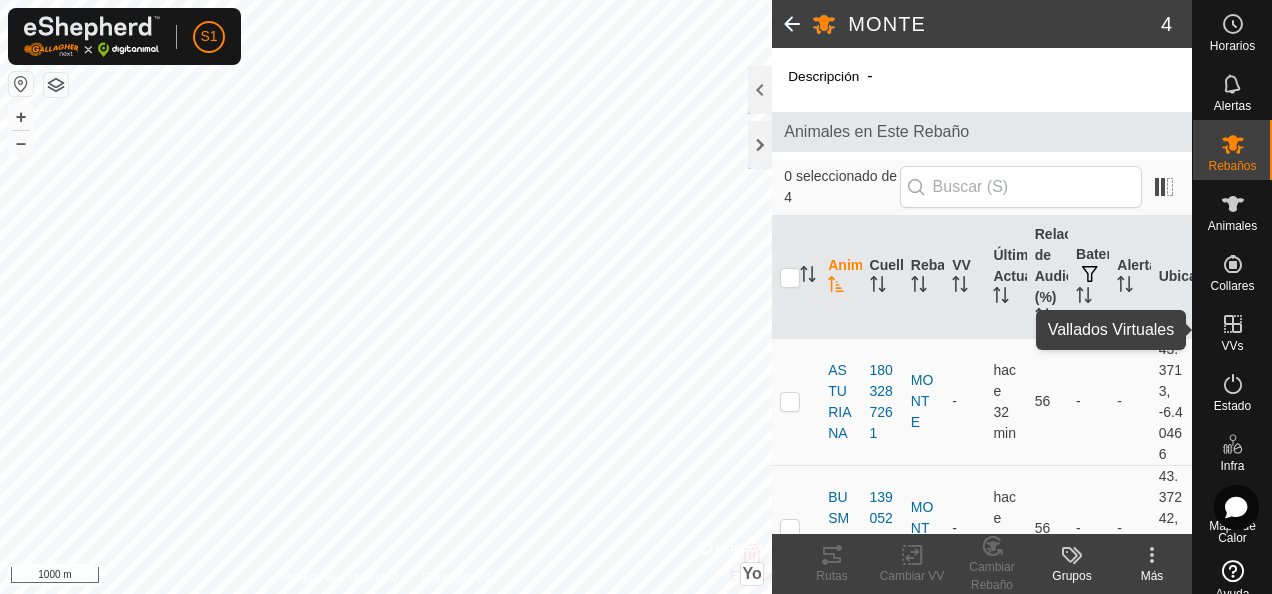 click on "VVs" at bounding box center (1232, 346) 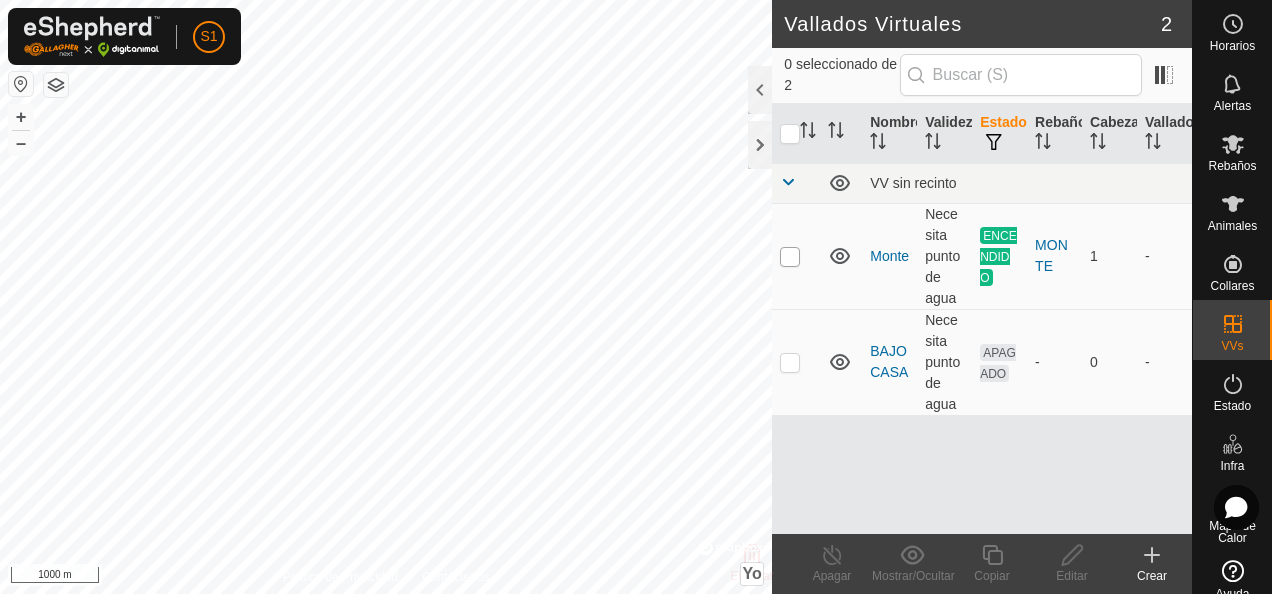 click at bounding box center (790, 257) 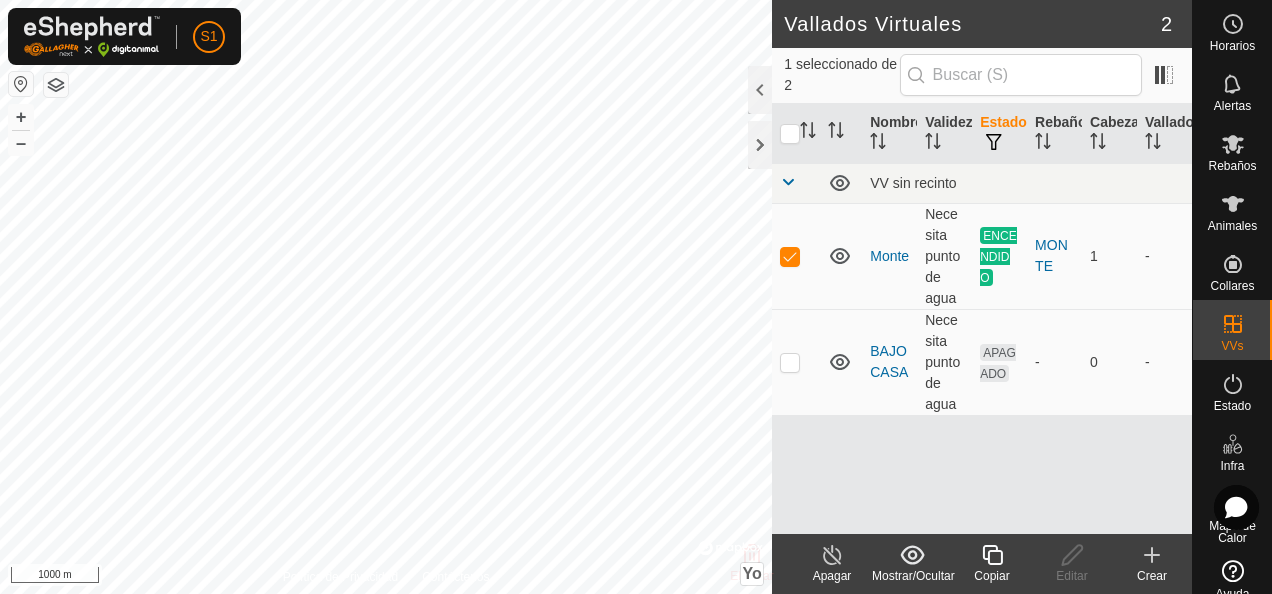 click 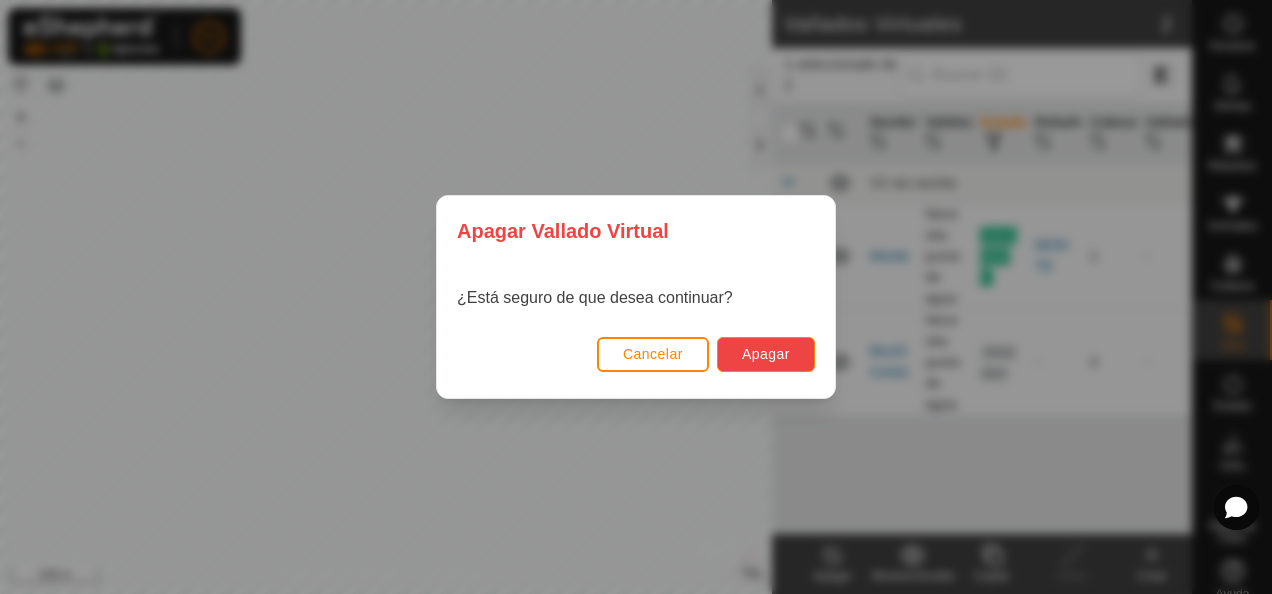 click on "Apagar" at bounding box center (766, 354) 